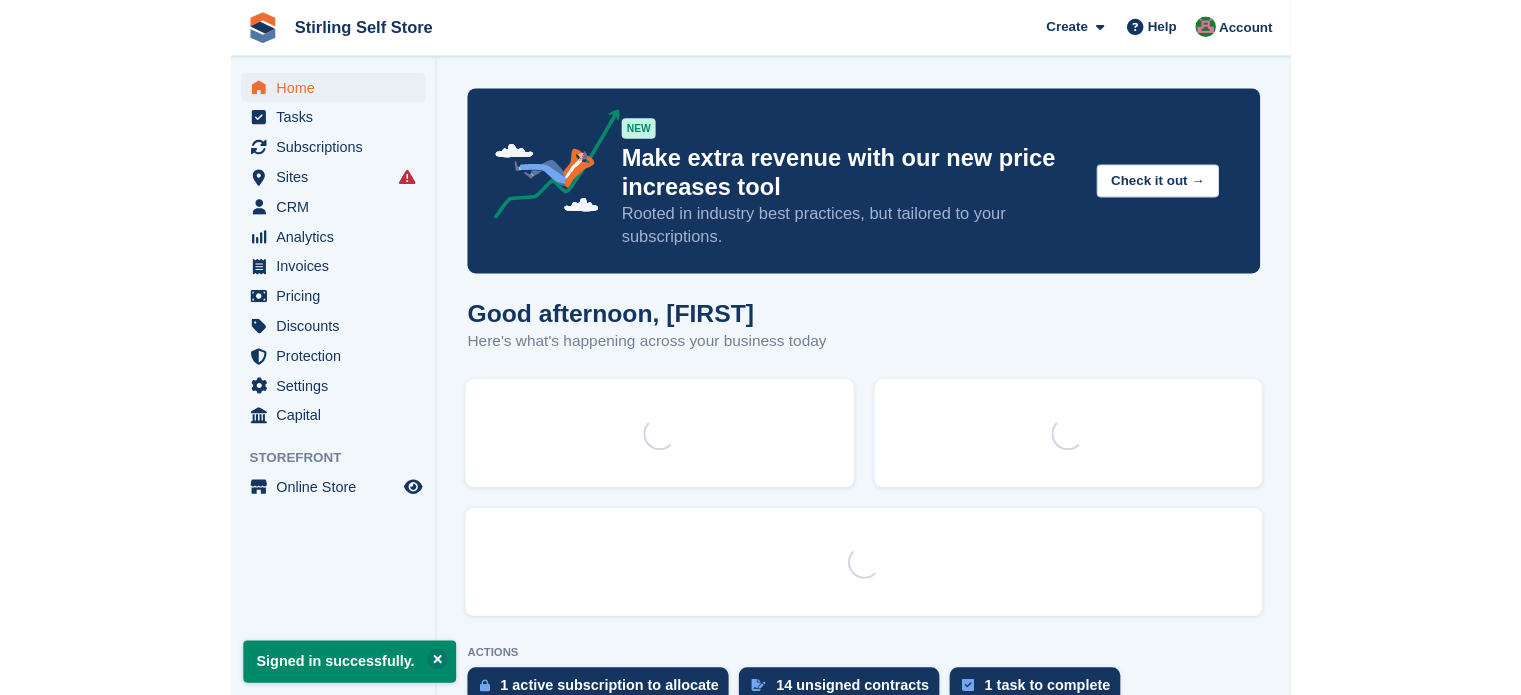 scroll, scrollTop: 0, scrollLeft: 0, axis: both 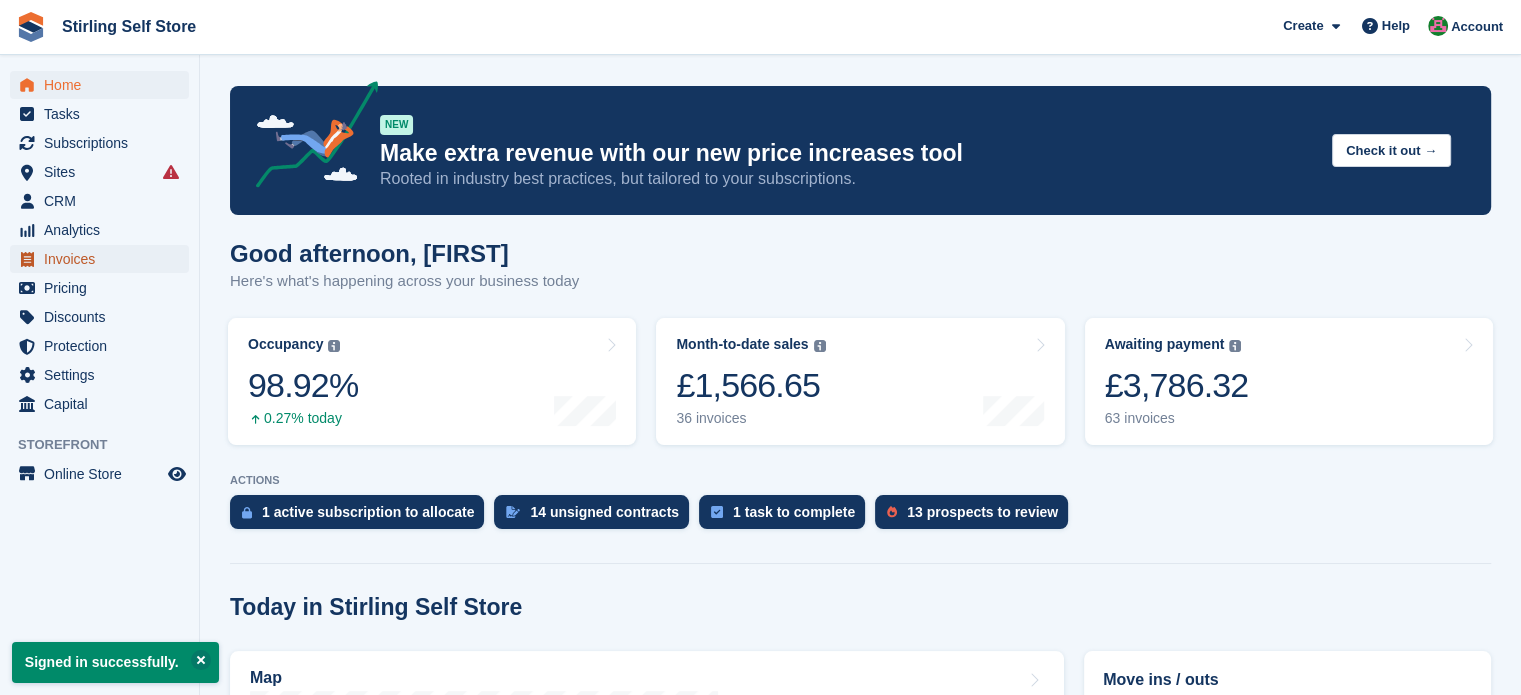 click on "Invoices" at bounding box center (104, 259) 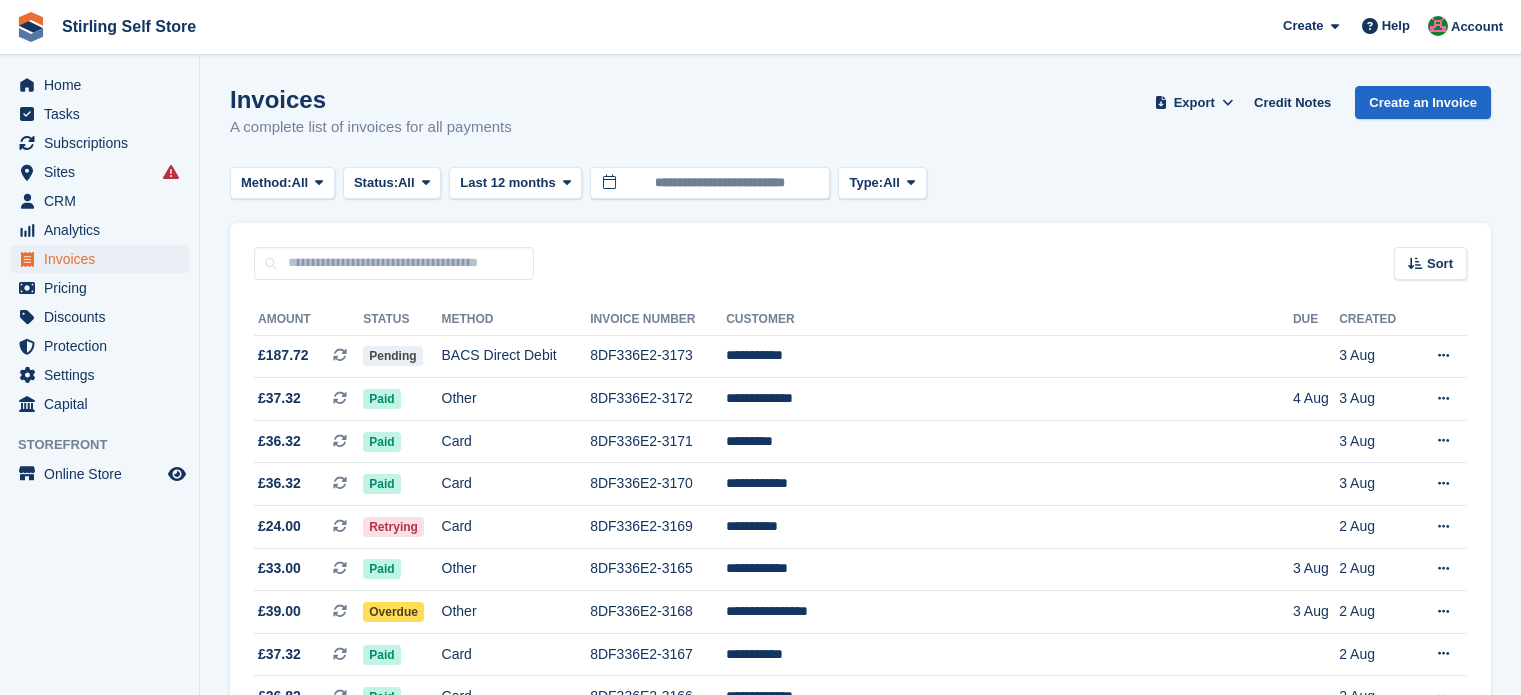 scroll, scrollTop: 0, scrollLeft: 0, axis: both 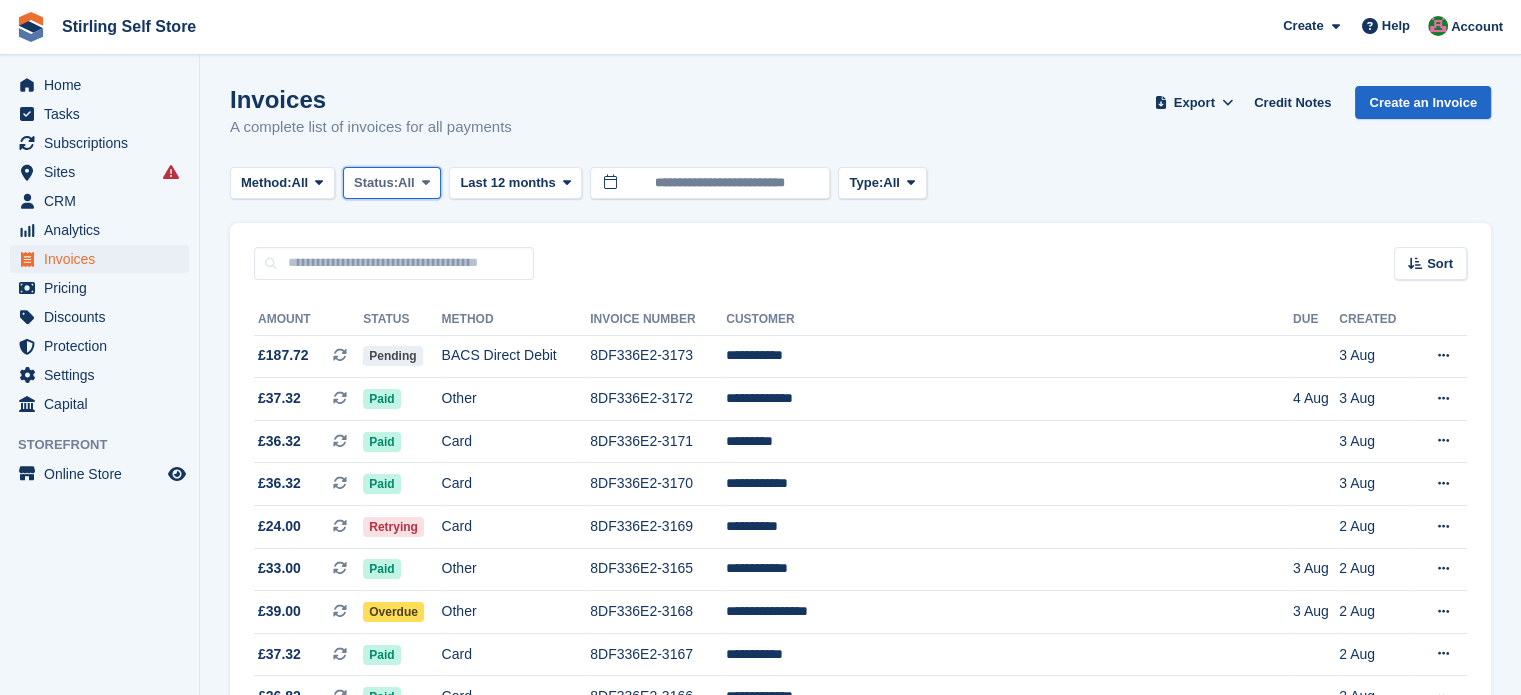 click at bounding box center [426, 182] 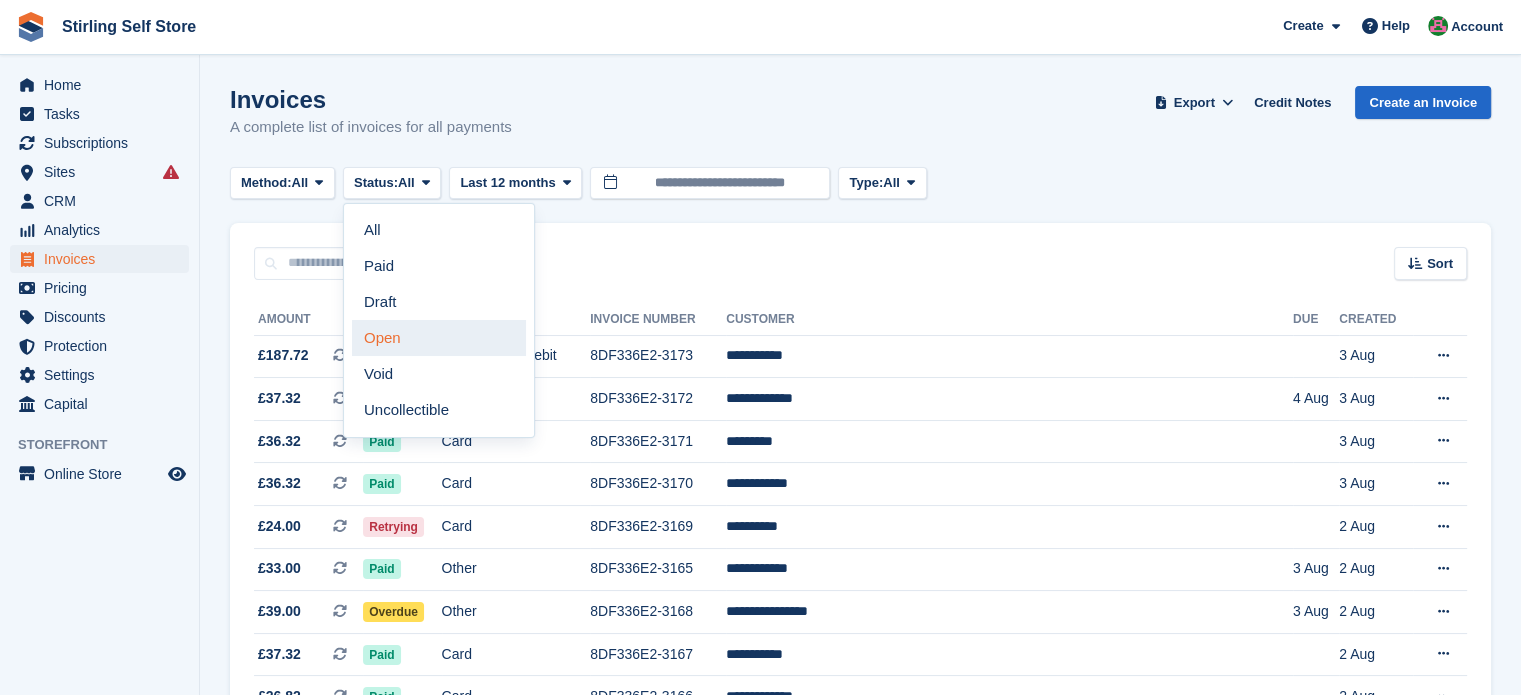 click on "Open" at bounding box center [439, 338] 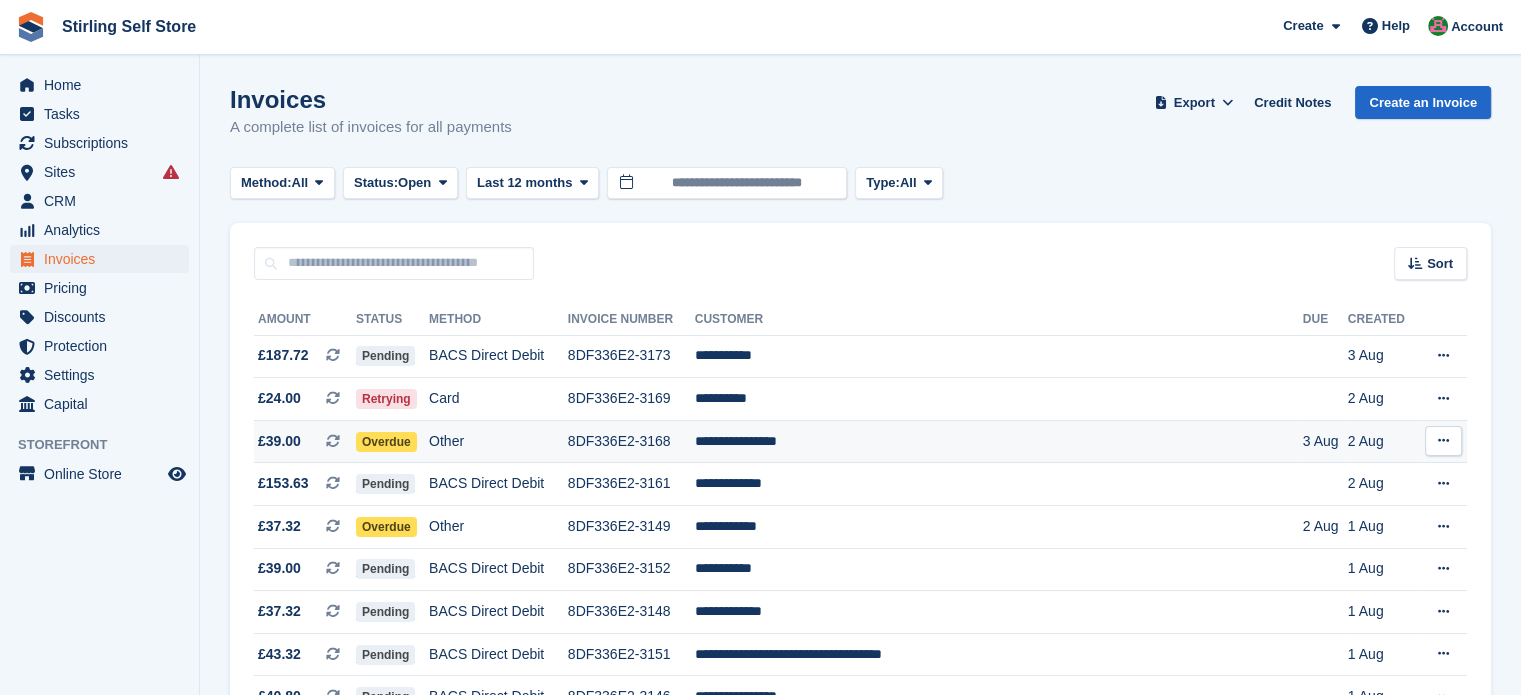 click on "**********" at bounding box center (999, 441) 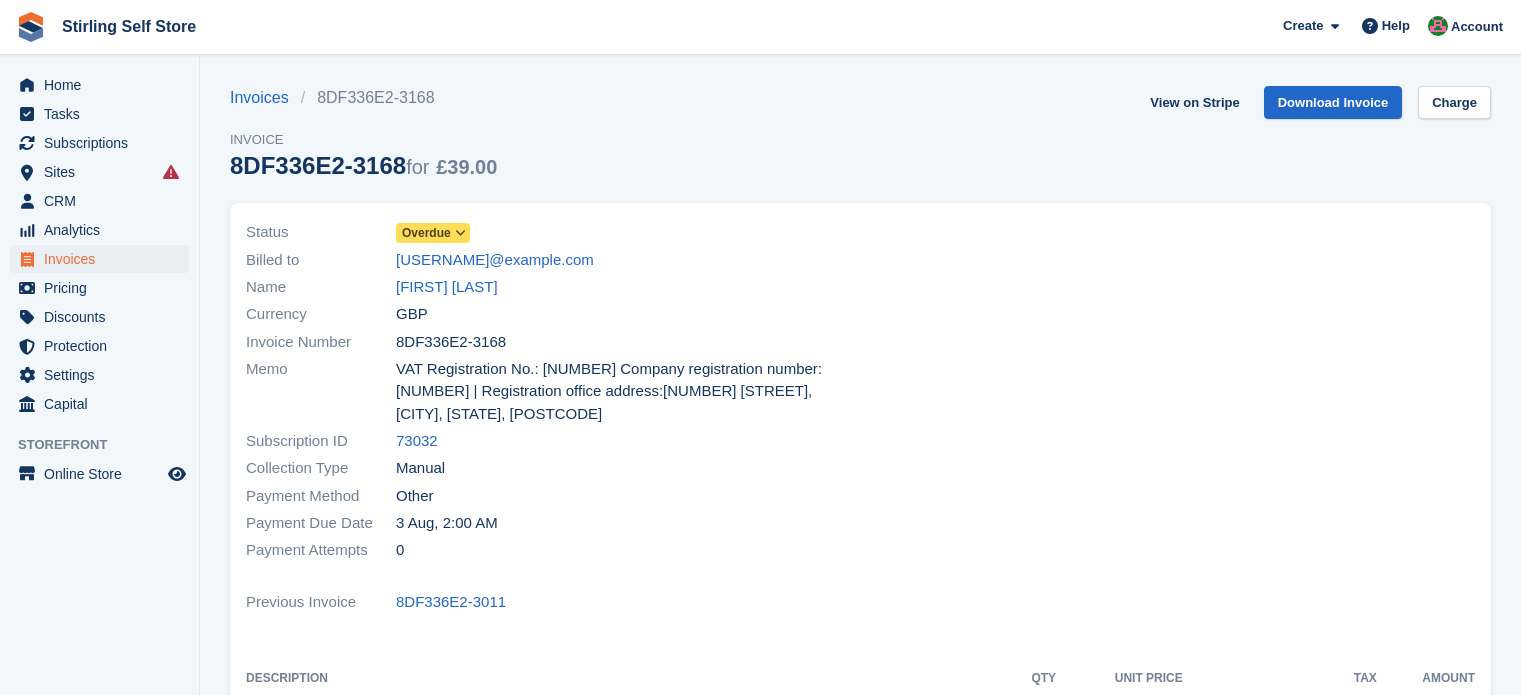 scroll, scrollTop: 0, scrollLeft: 0, axis: both 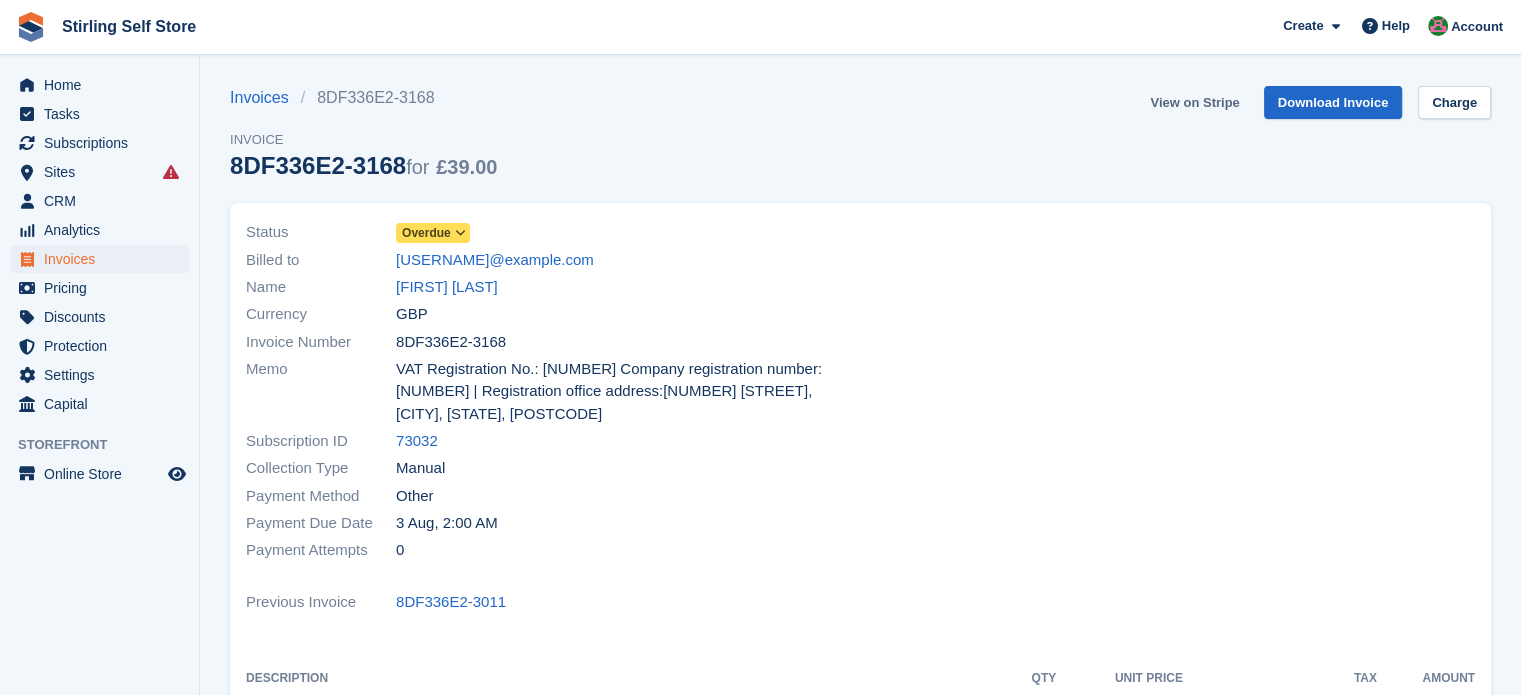 click on "View on Stripe" at bounding box center (1194, 102) 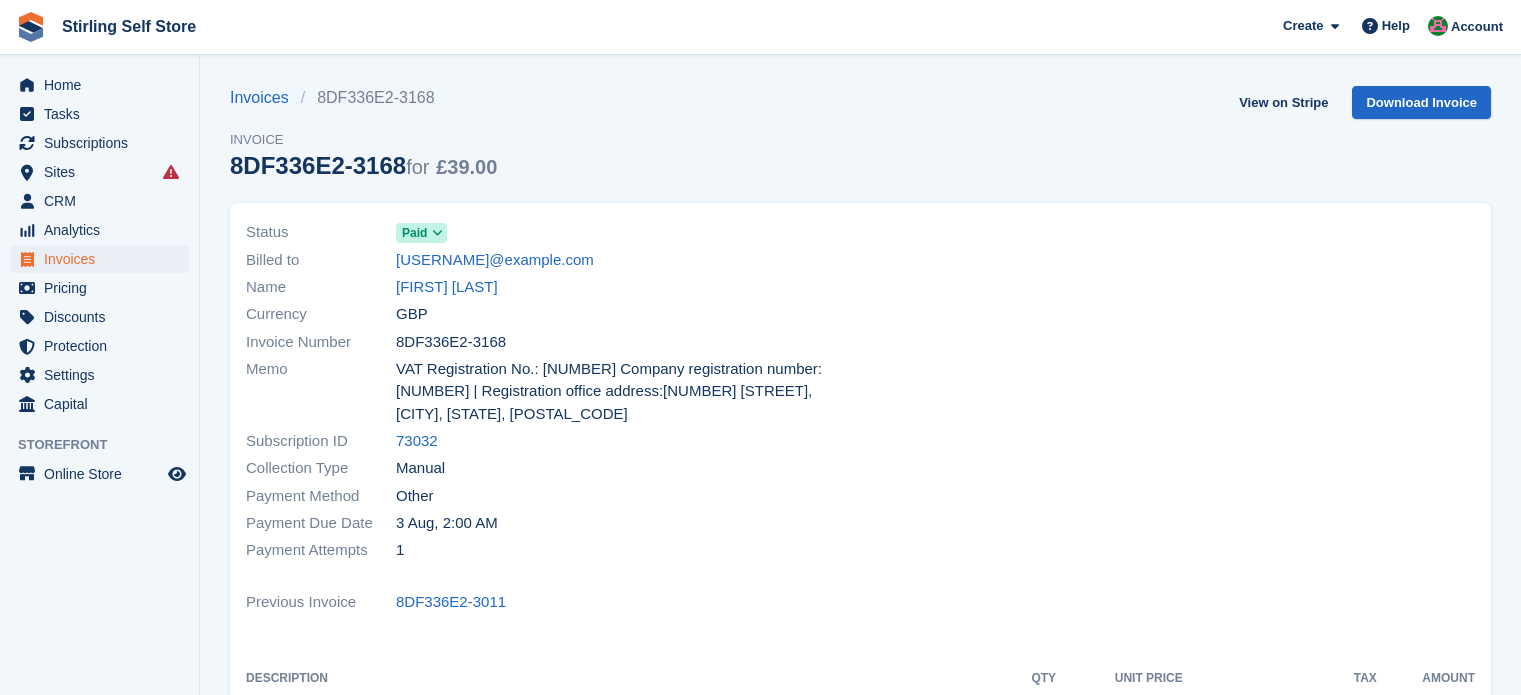 scroll, scrollTop: 0, scrollLeft: 0, axis: both 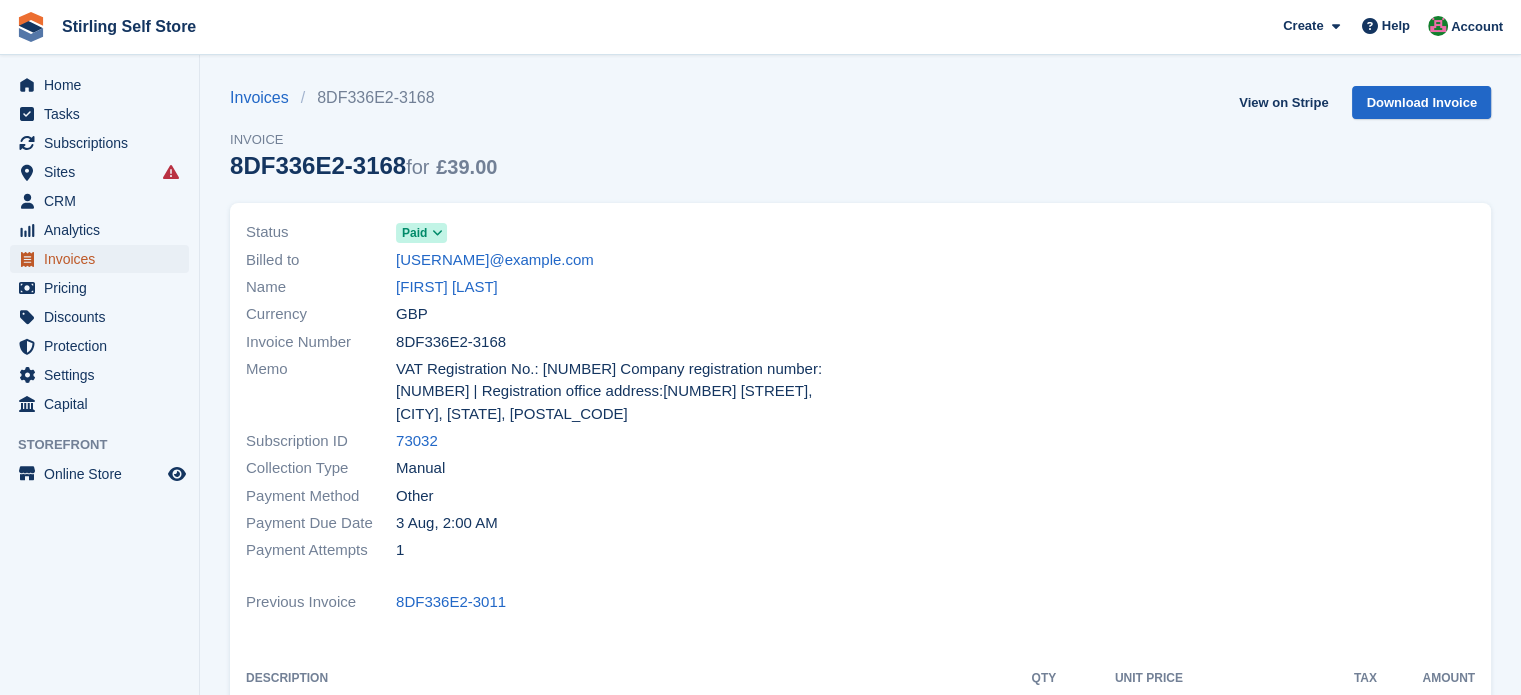 click on "Invoices" at bounding box center [104, 259] 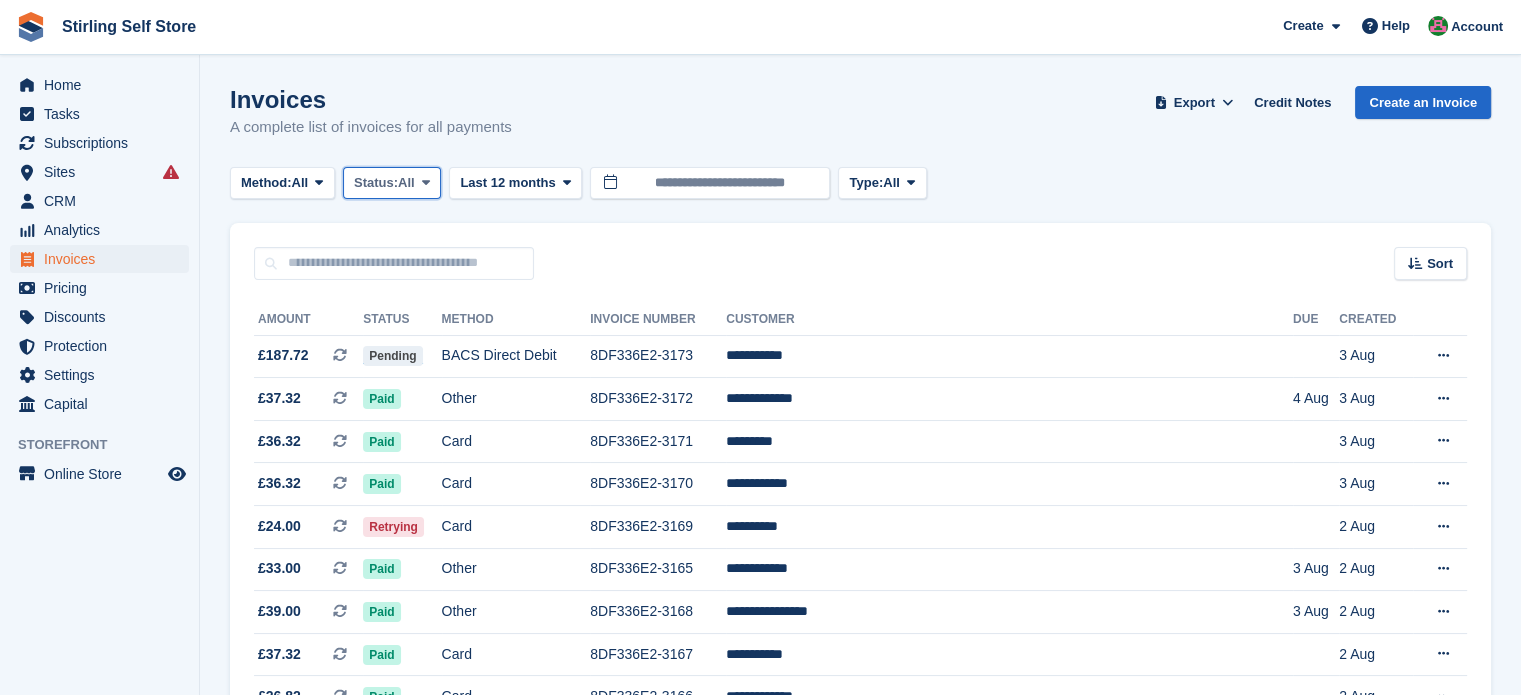 click at bounding box center (426, 183) 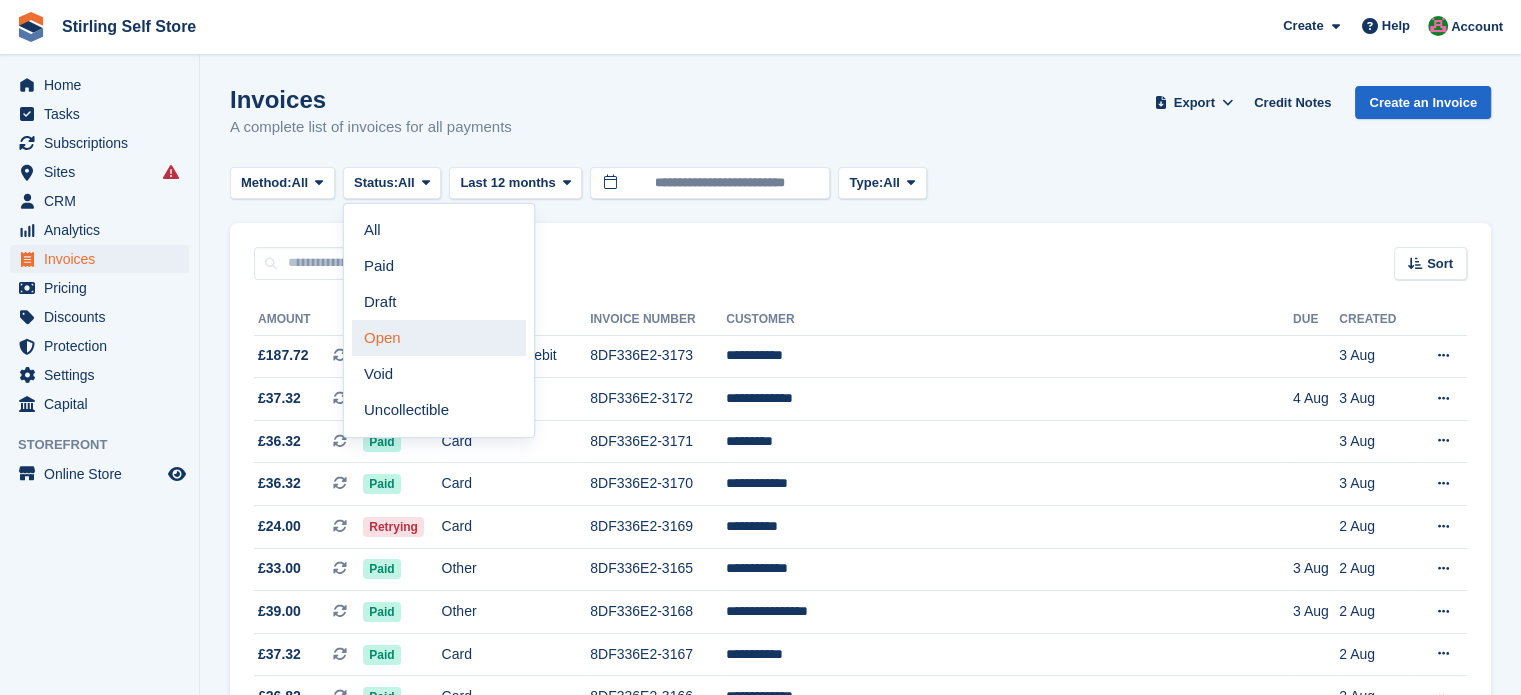 click on "Open" at bounding box center [439, 338] 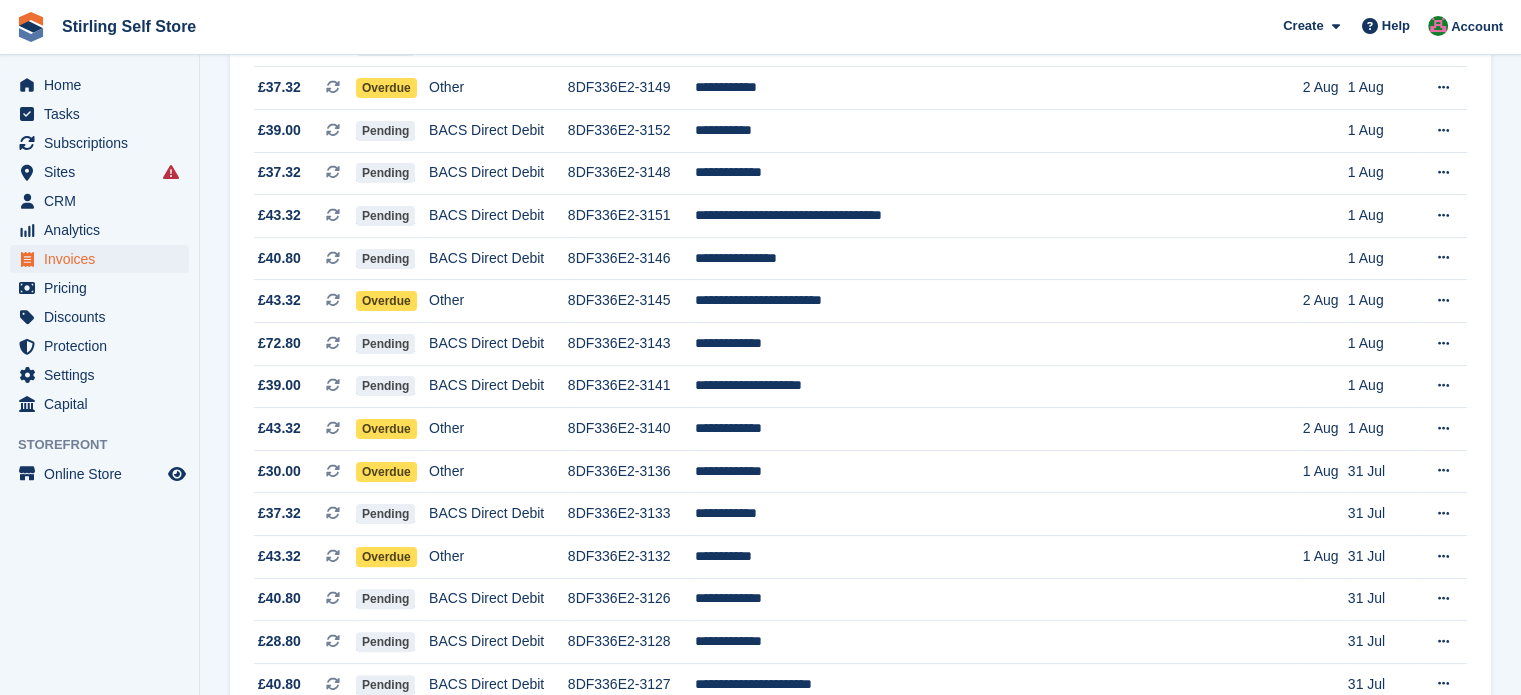 scroll, scrollTop: 440, scrollLeft: 0, axis: vertical 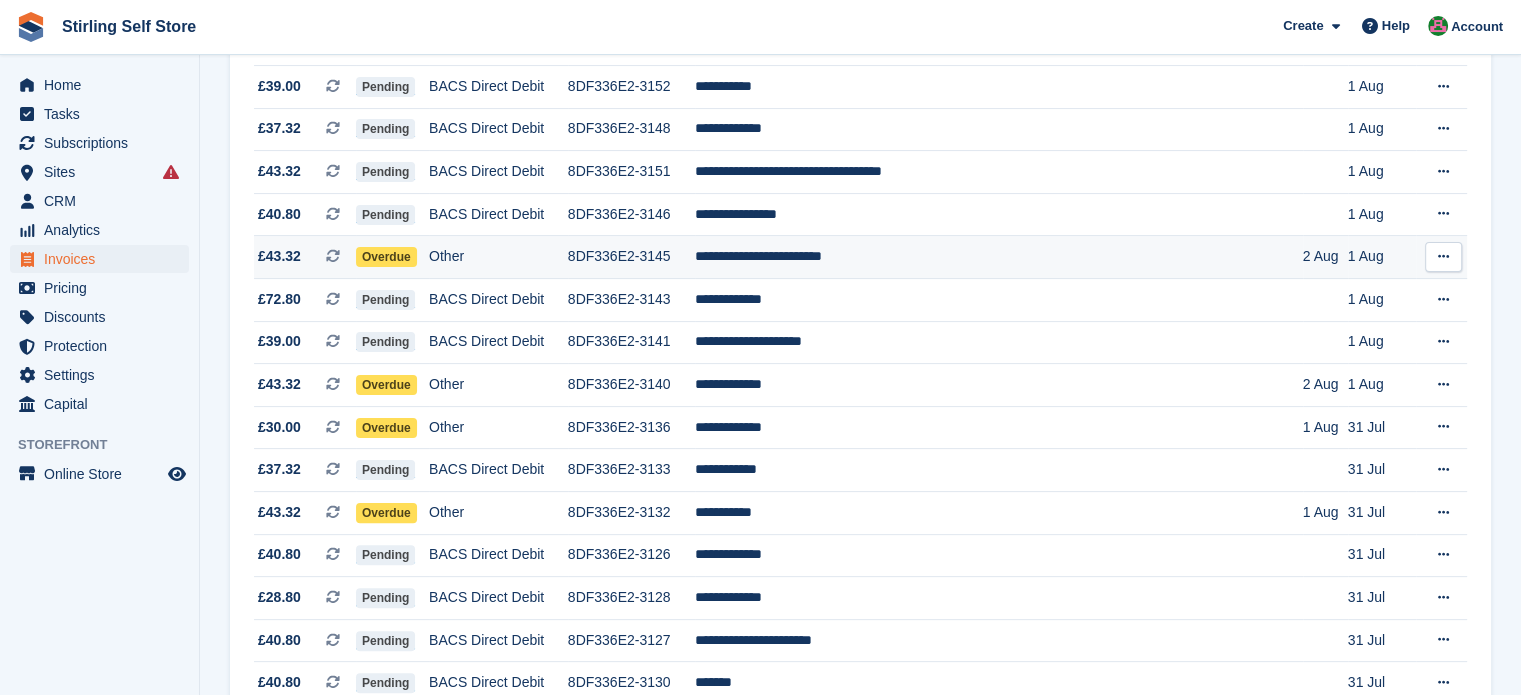 click on "**********" at bounding box center [999, 257] 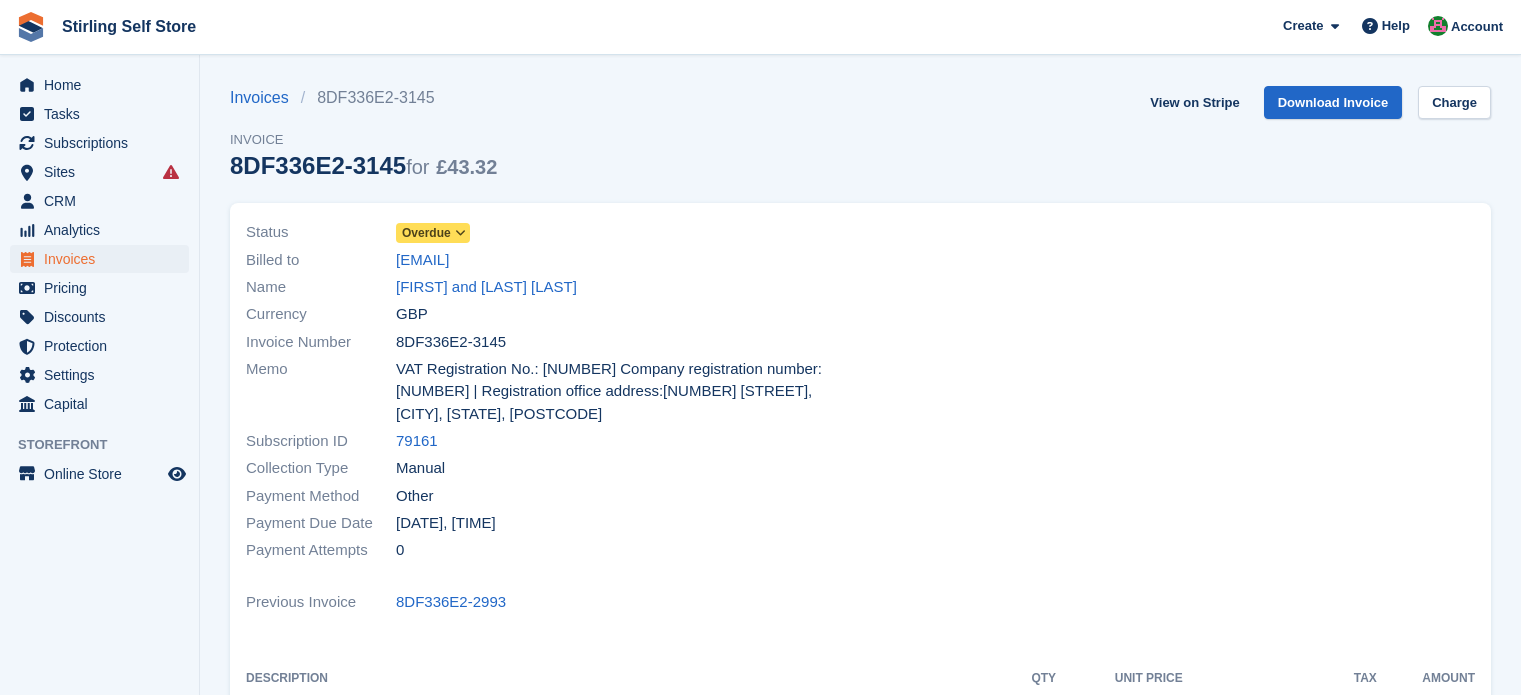 scroll, scrollTop: 0, scrollLeft: 0, axis: both 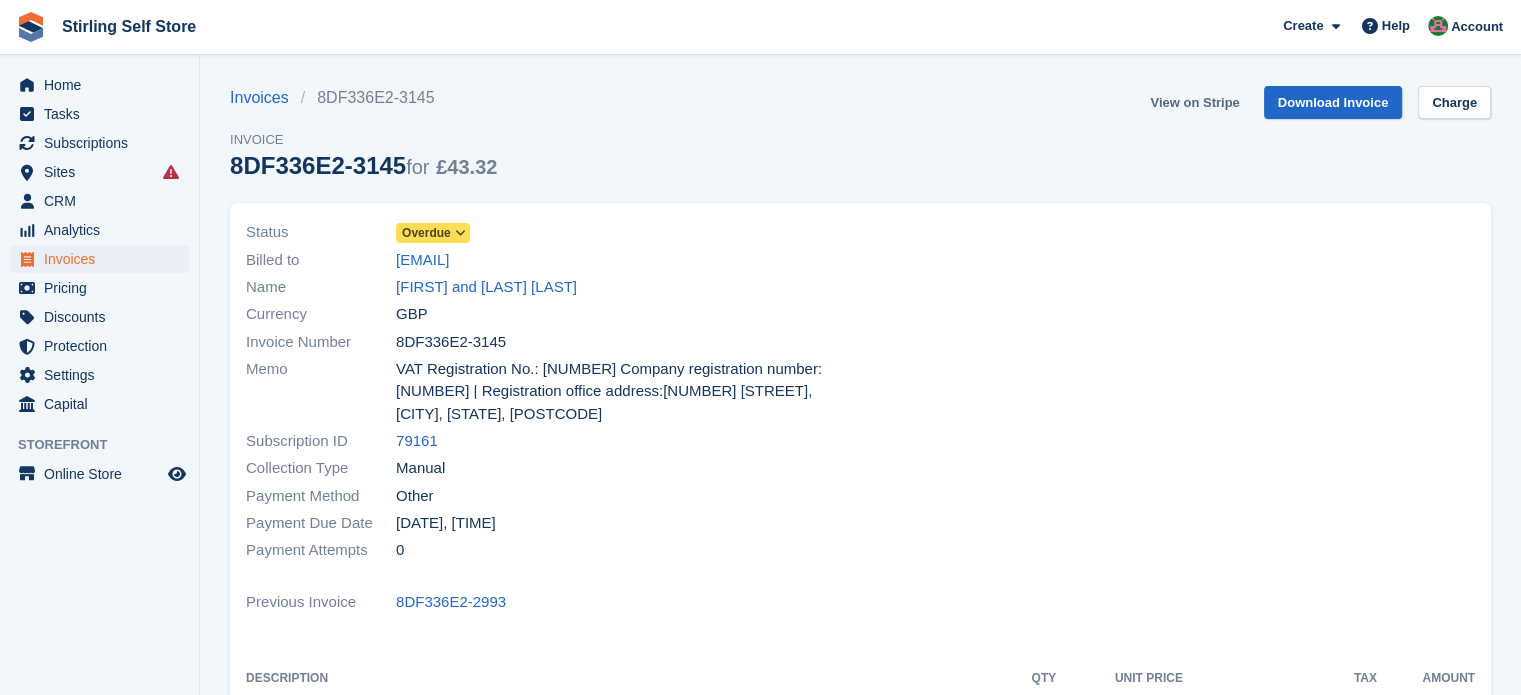 click on "View on Stripe" at bounding box center [1194, 102] 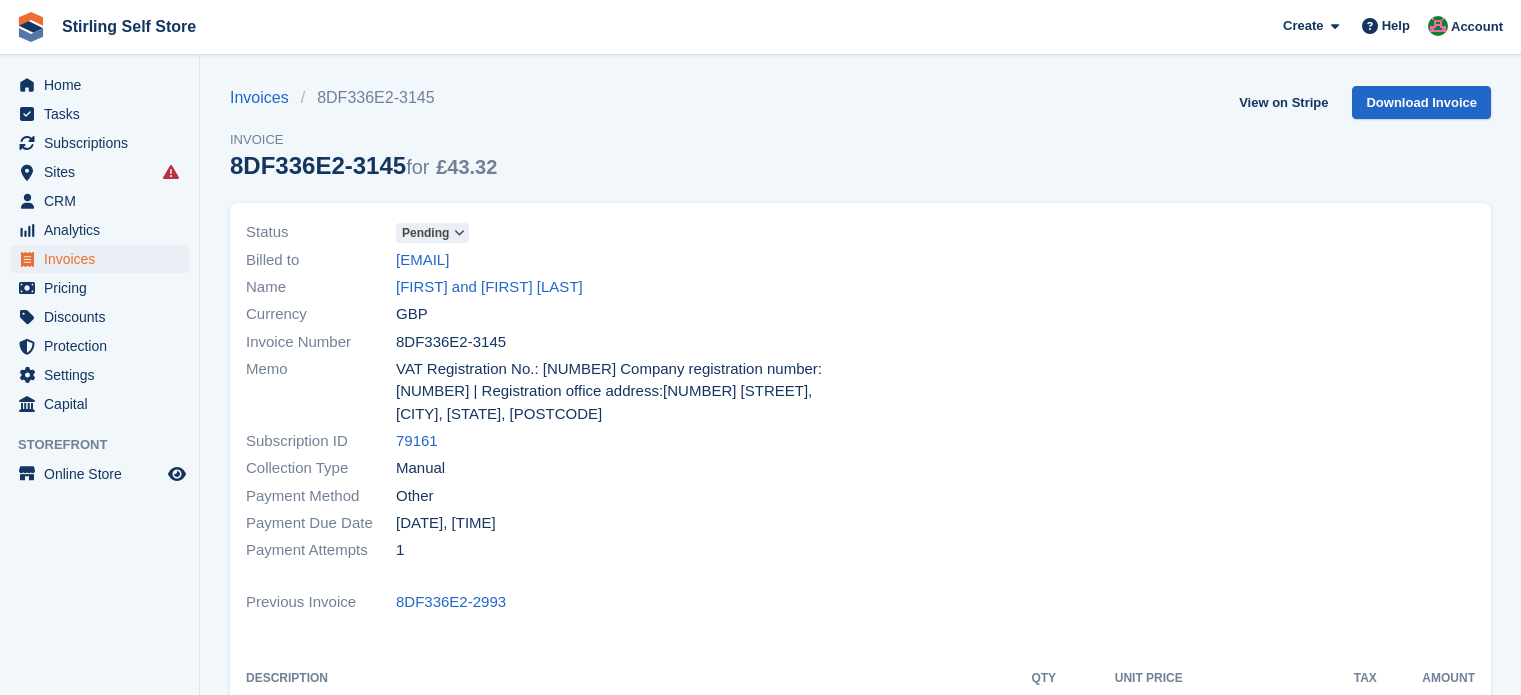 scroll, scrollTop: 0, scrollLeft: 0, axis: both 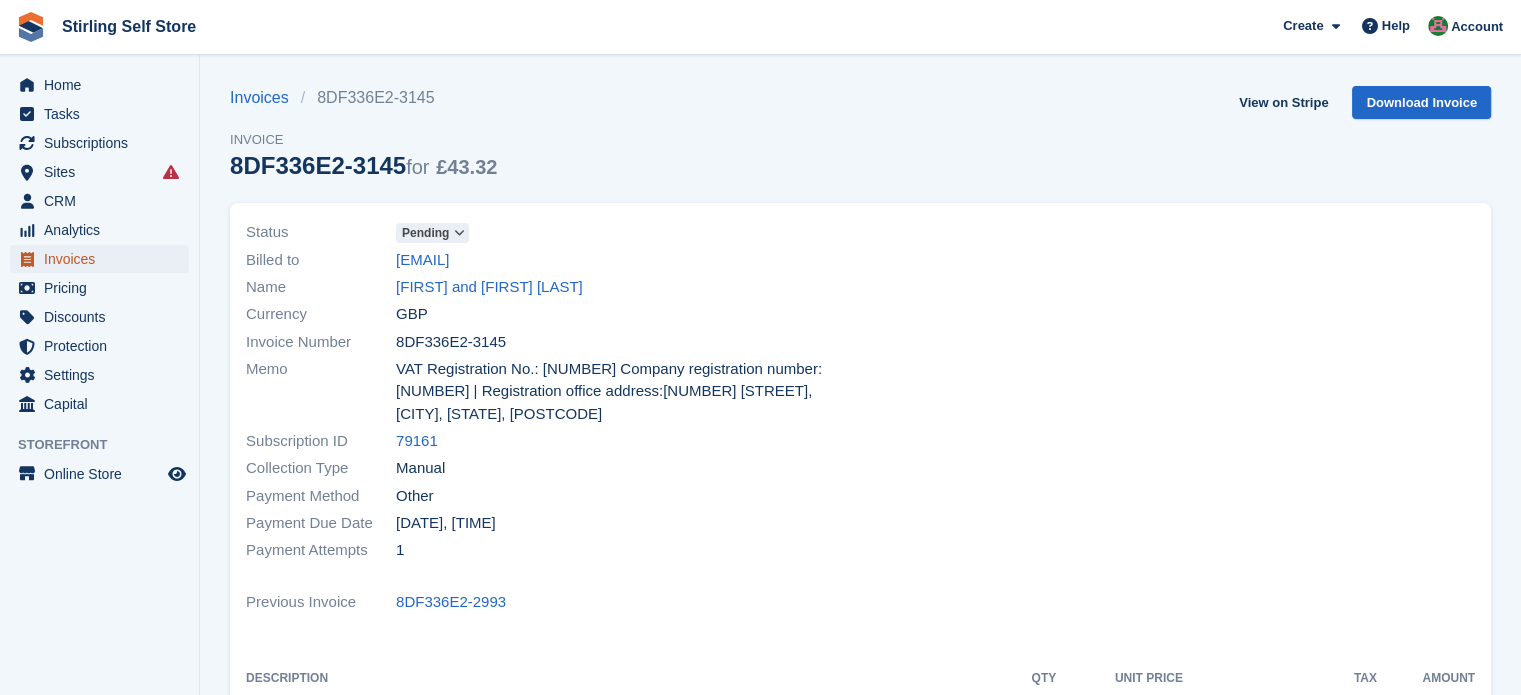 click on "Invoices" at bounding box center [104, 259] 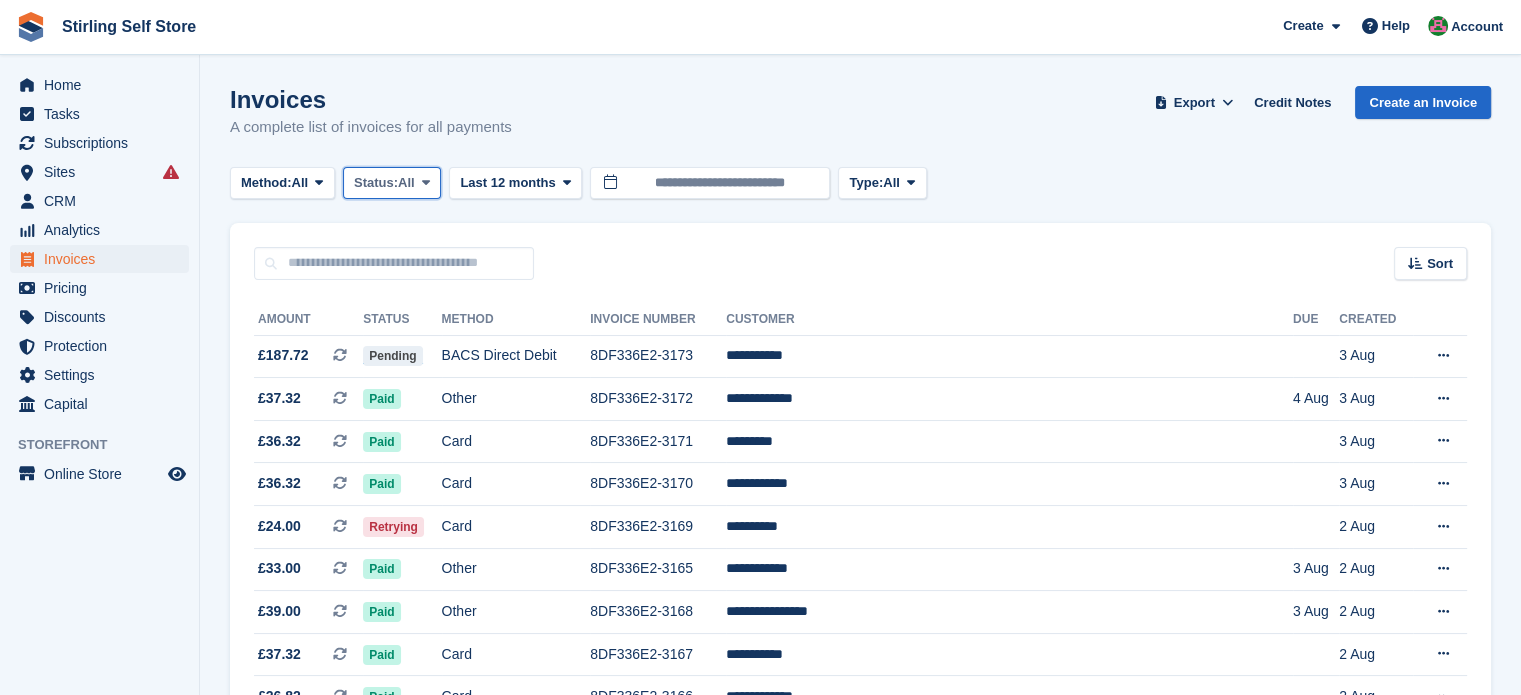 click at bounding box center (426, 183) 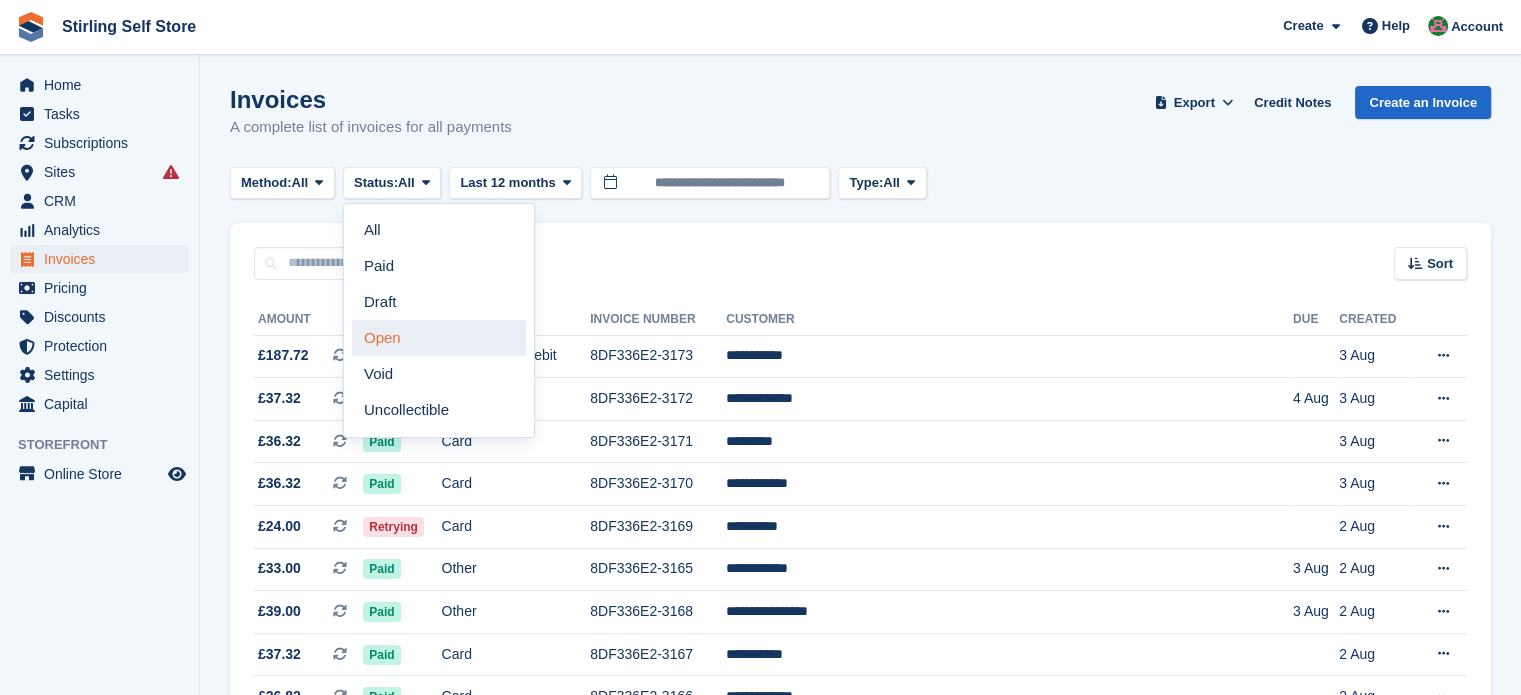click on "Open" at bounding box center [439, 338] 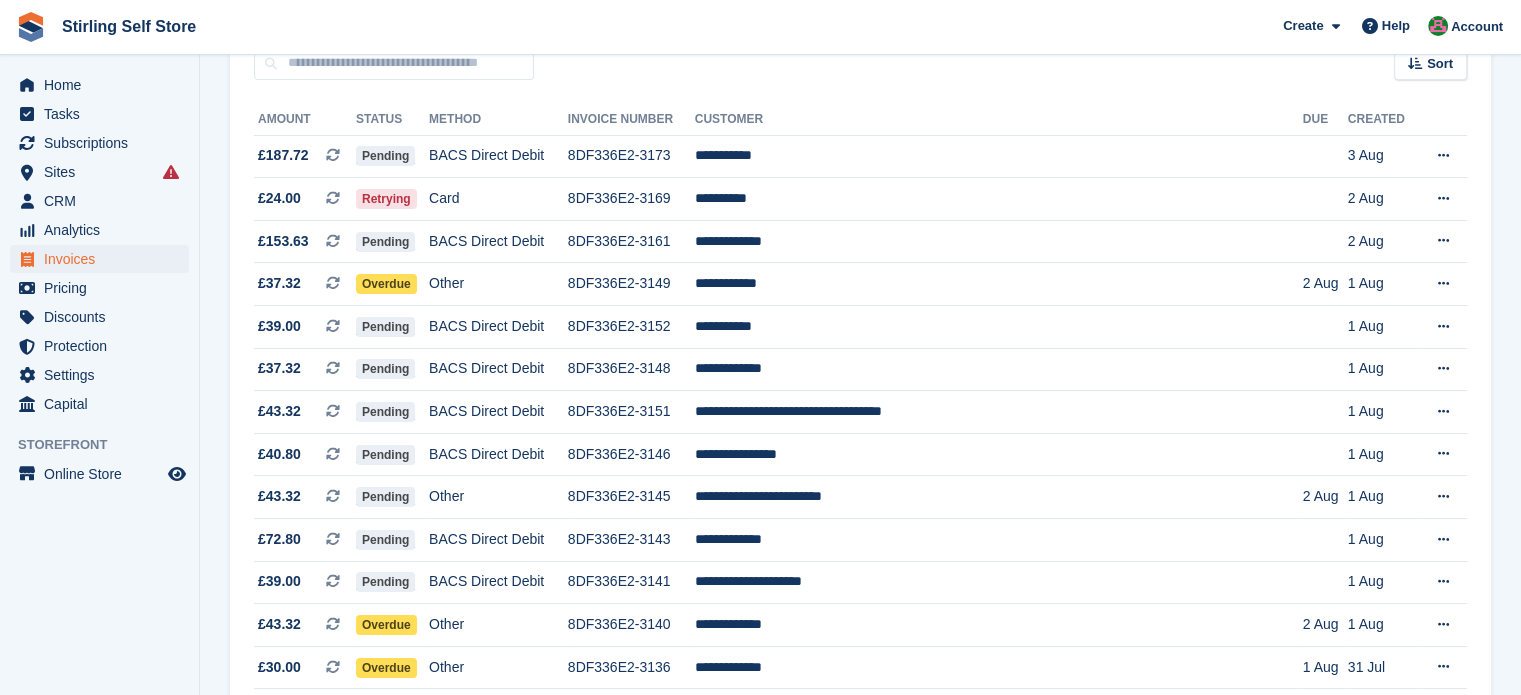 scroll, scrollTop: 240, scrollLeft: 0, axis: vertical 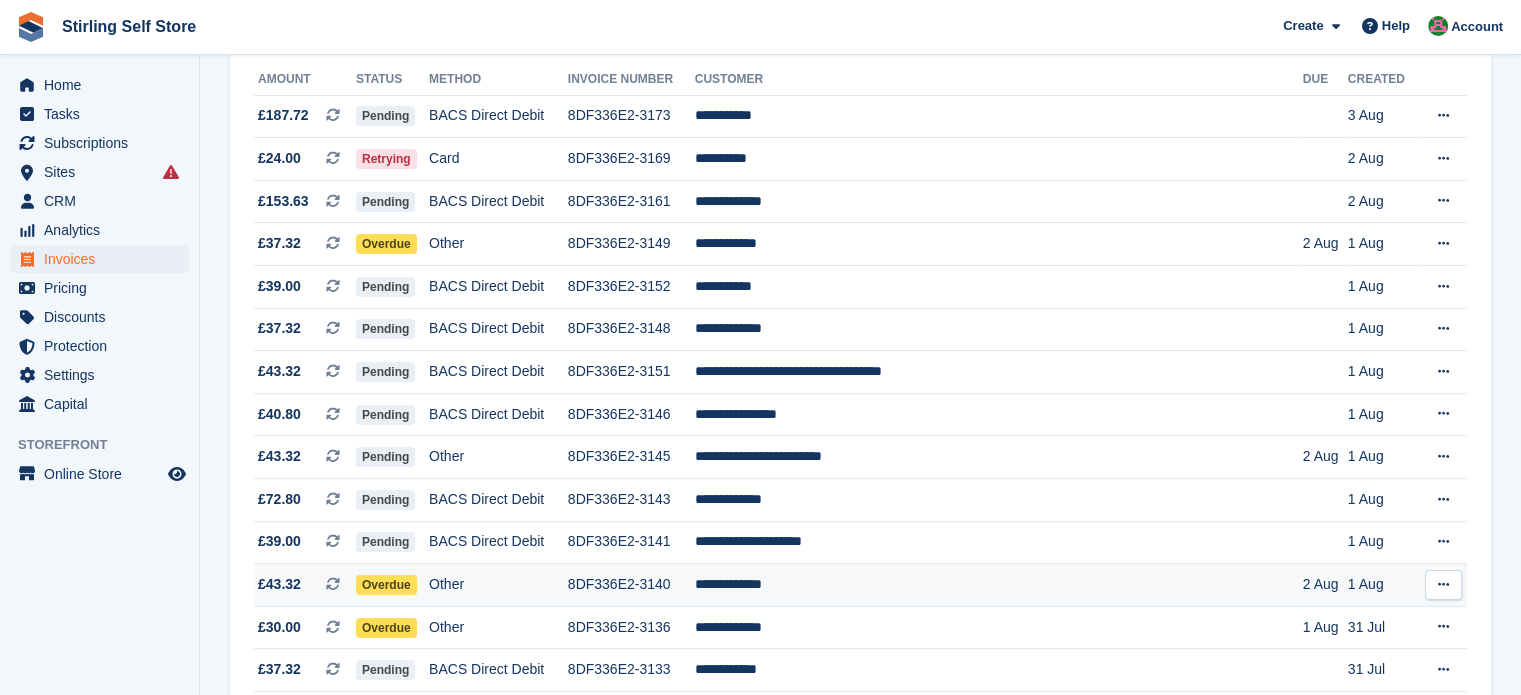 click on "**********" at bounding box center (999, 585) 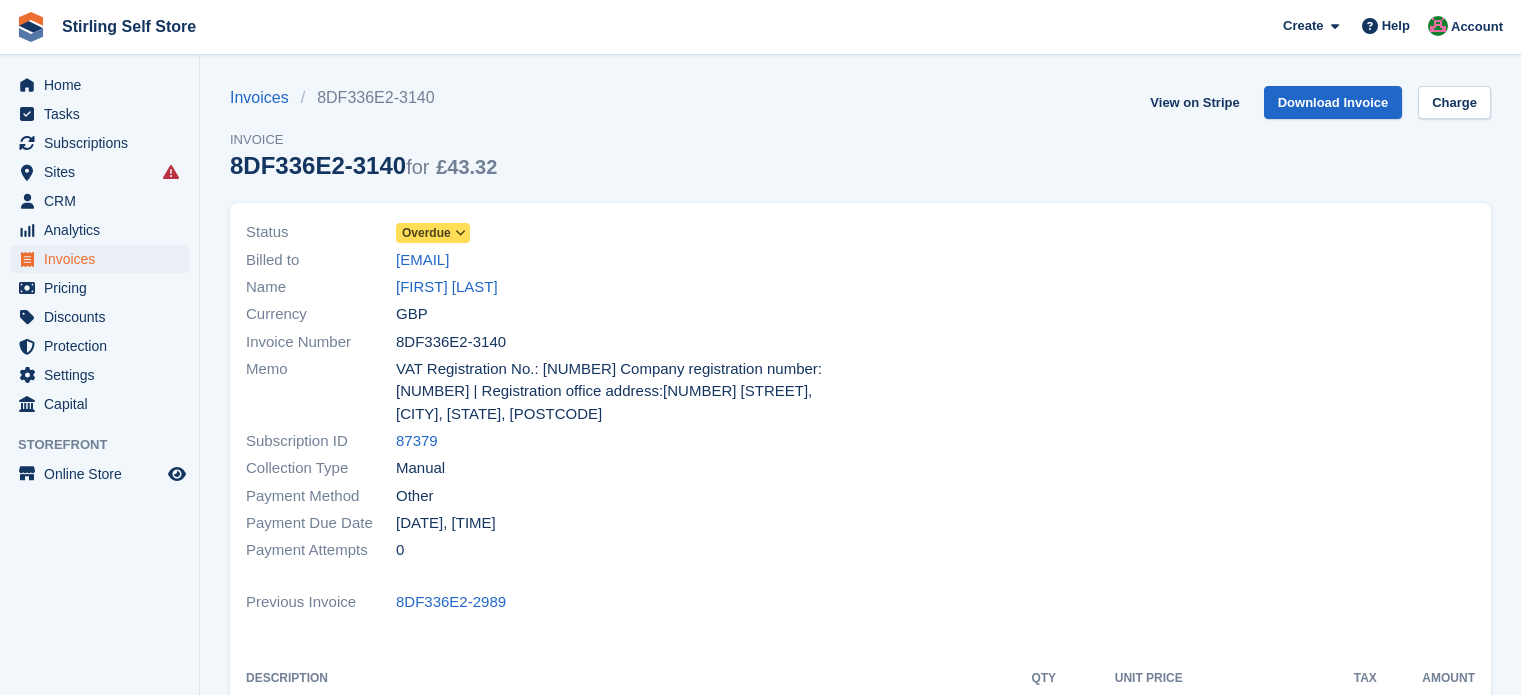scroll, scrollTop: 0, scrollLeft: 0, axis: both 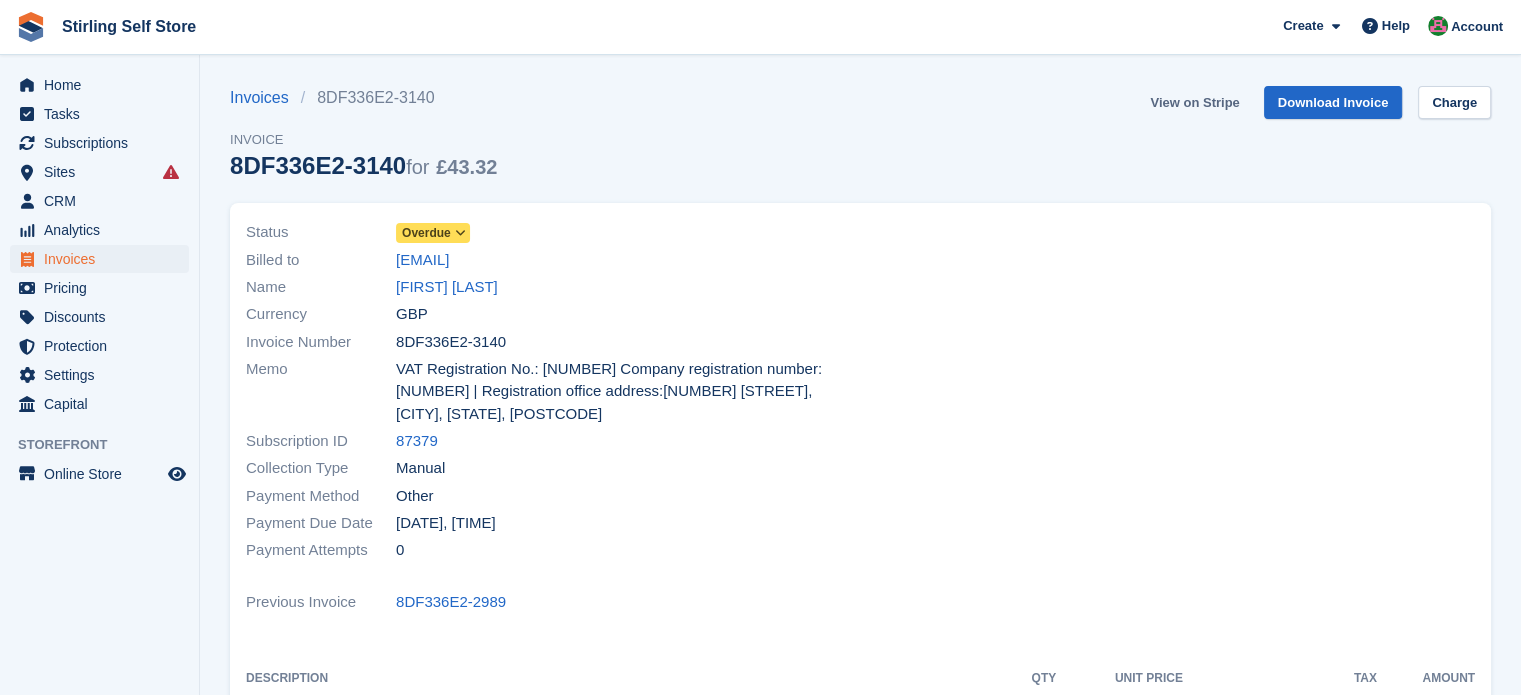 click on "View on Stripe" at bounding box center [1194, 102] 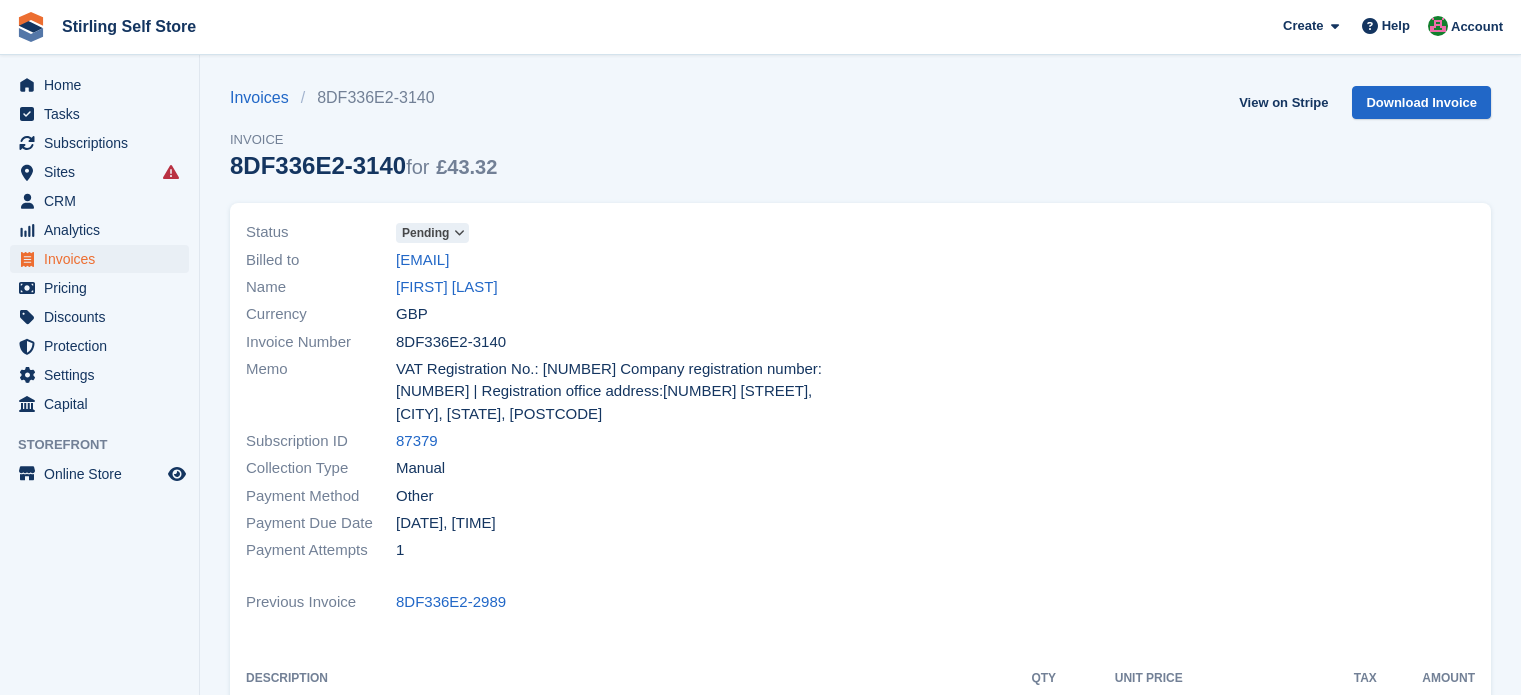 scroll, scrollTop: 0, scrollLeft: 0, axis: both 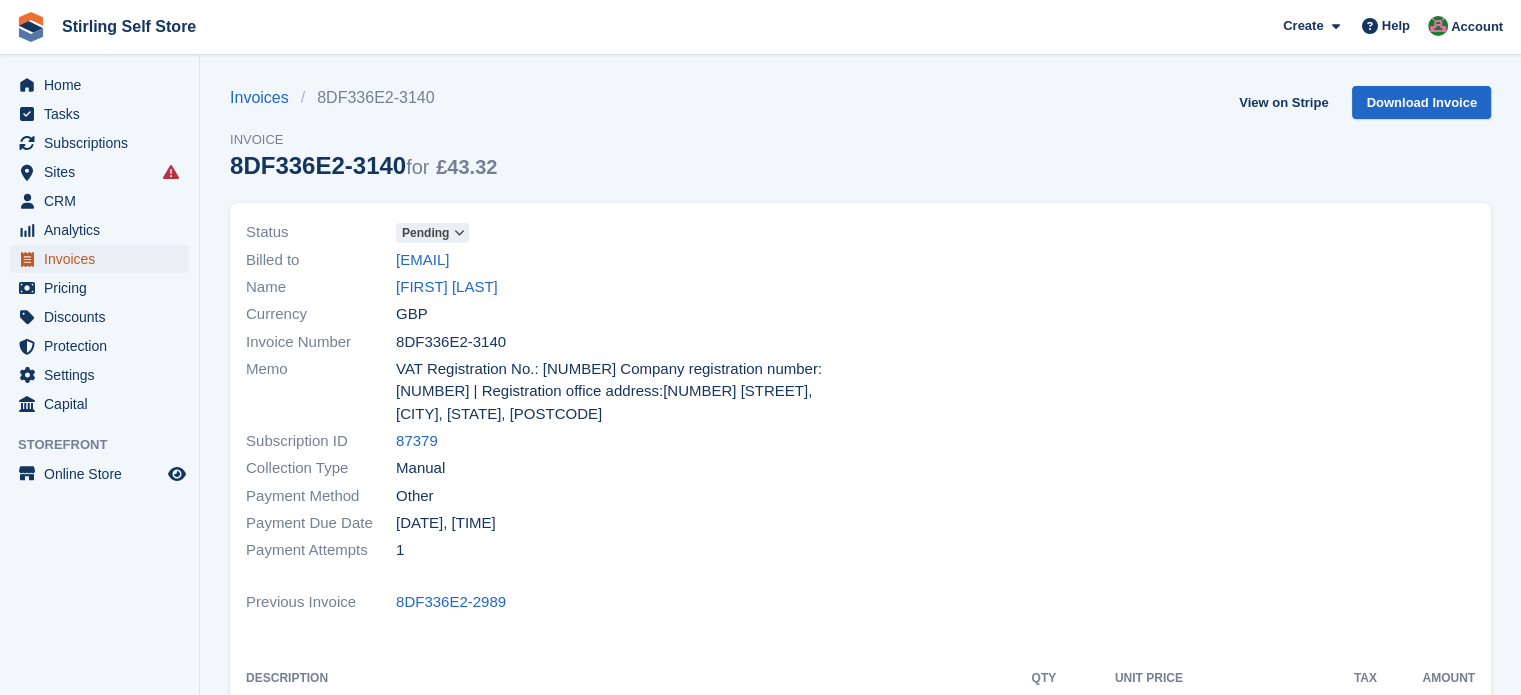 click on "Invoices" at bounding box center (104, 259) 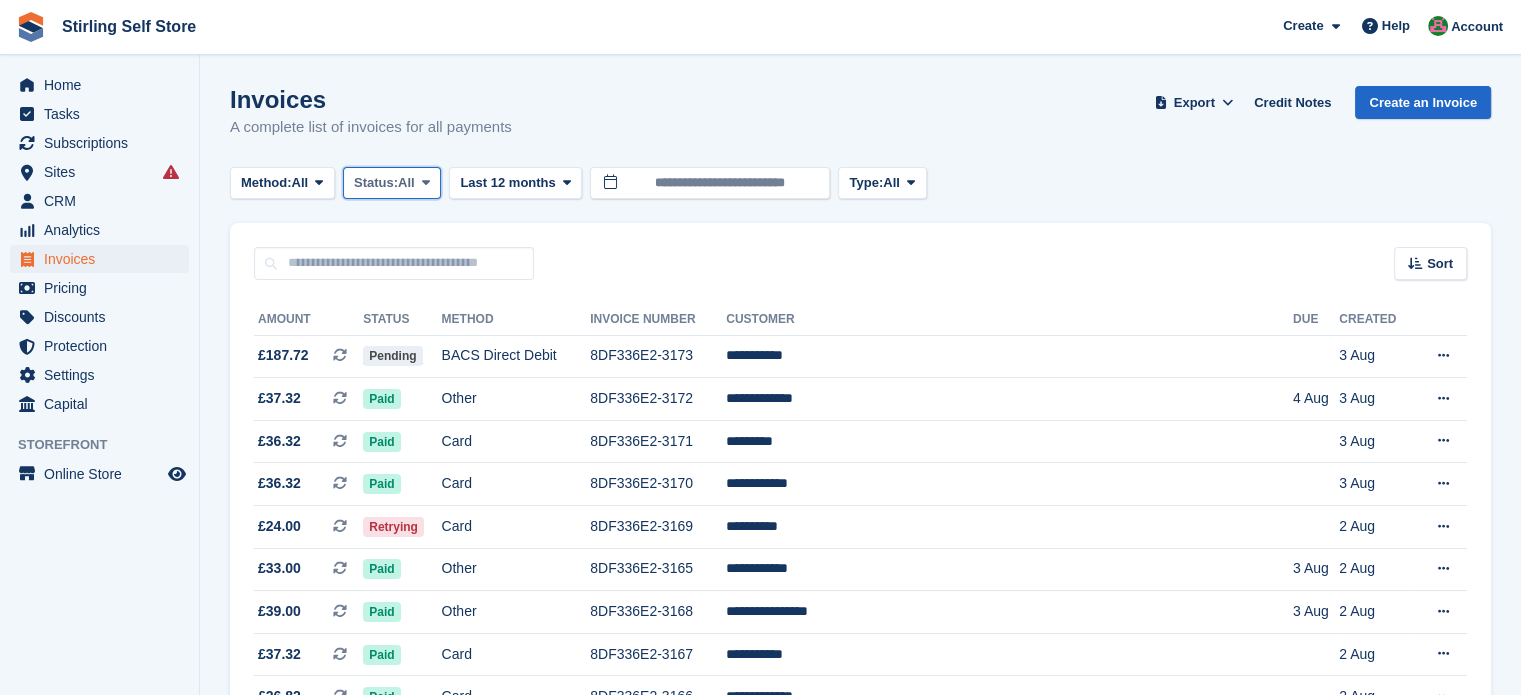 click at bounding box center (426, 182) 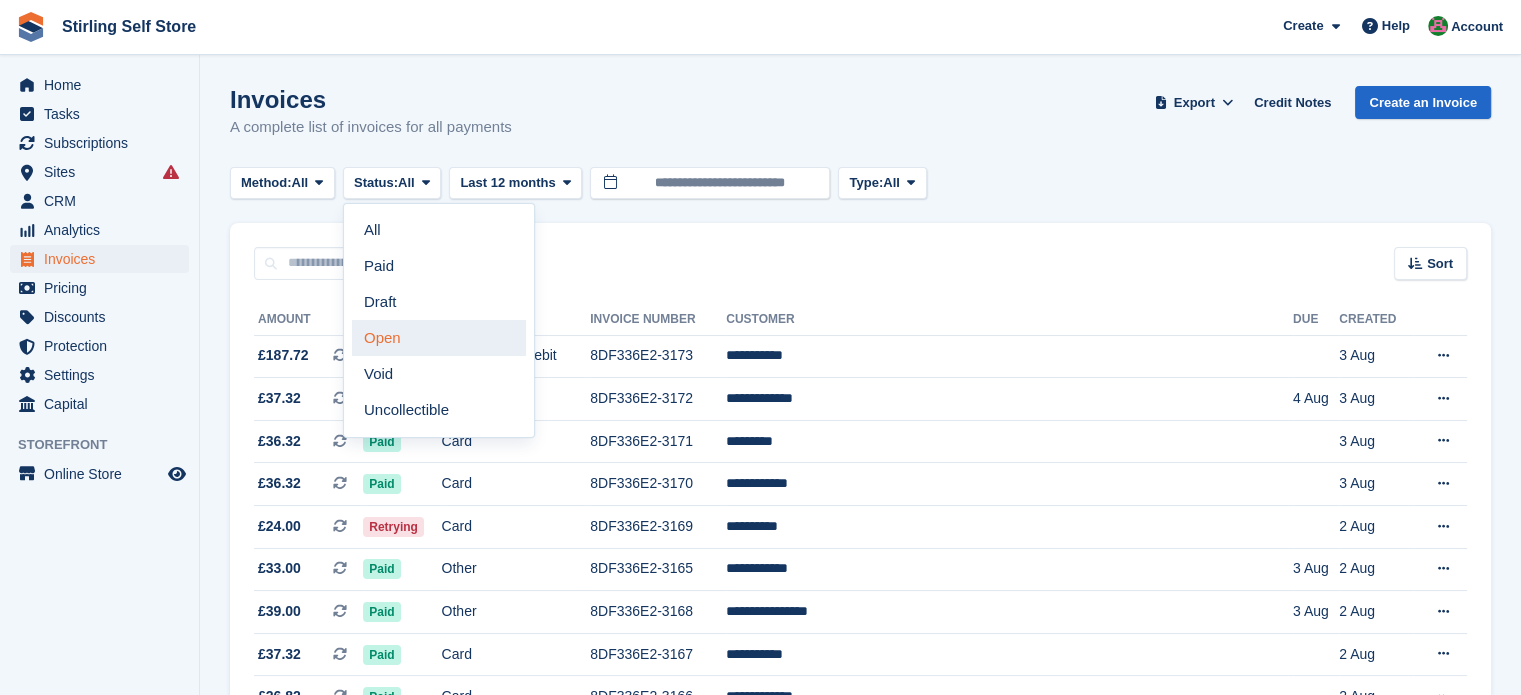 click on "Open" at bounding box center [439, 338] 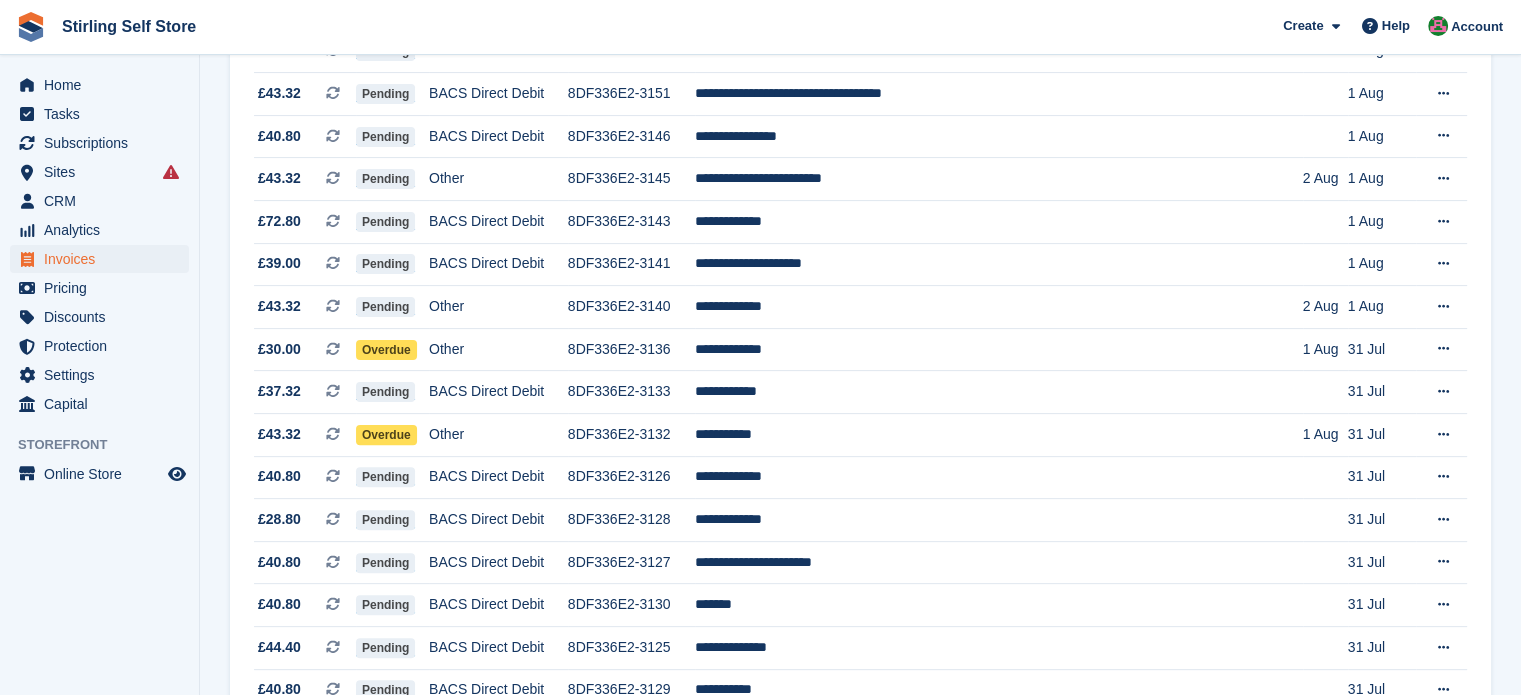 scroll, scrollTop: 520, scrollLeft: 0, axis: vertical 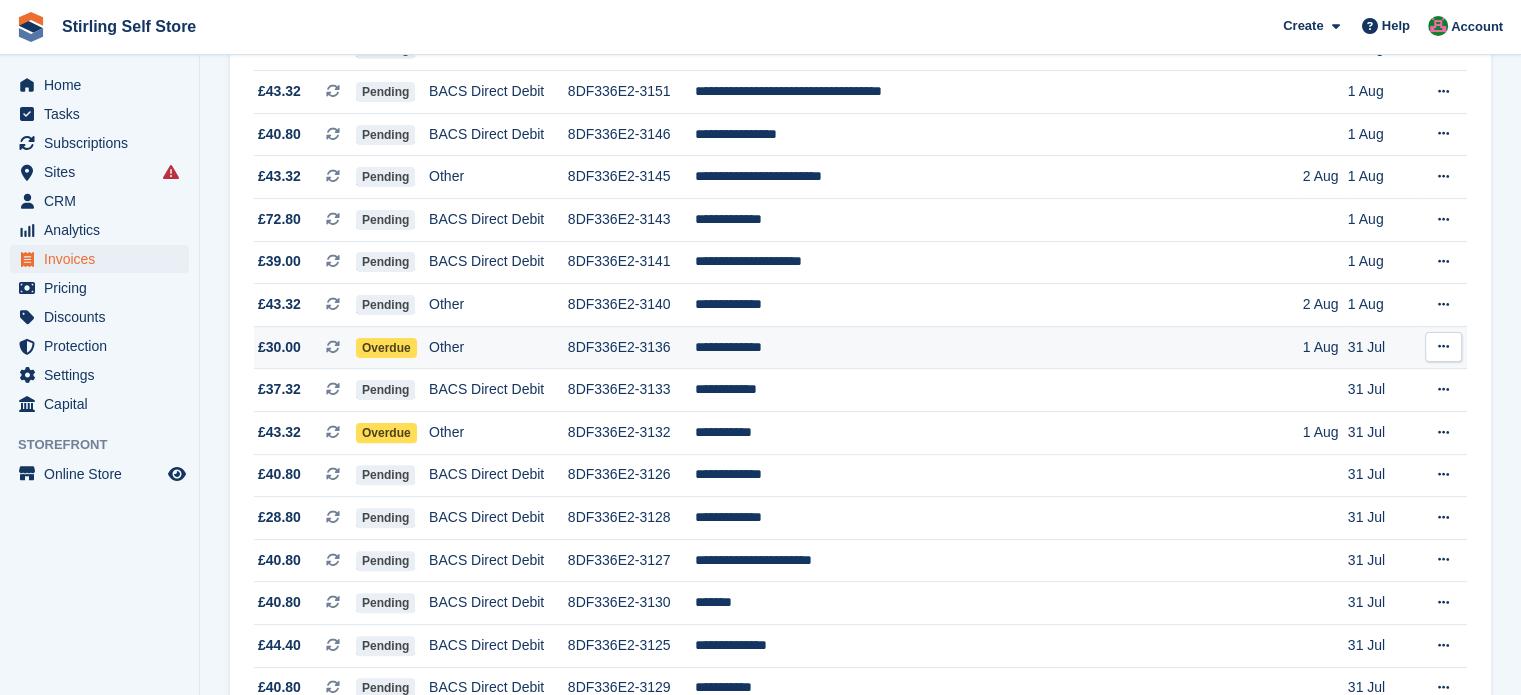 click on "**********" at bounding box center (999, 347) 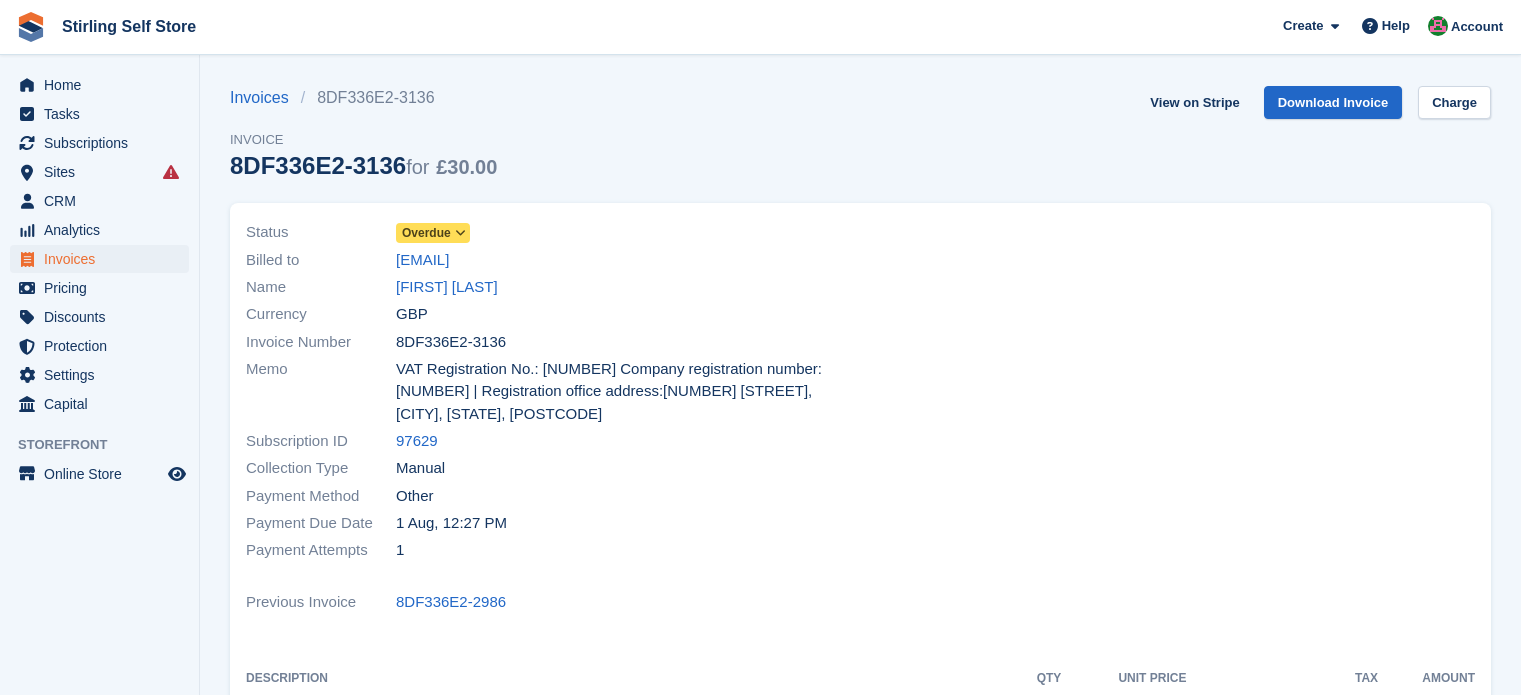 scroll, scrollTop: 0, scrollLeft: 0, axis: both 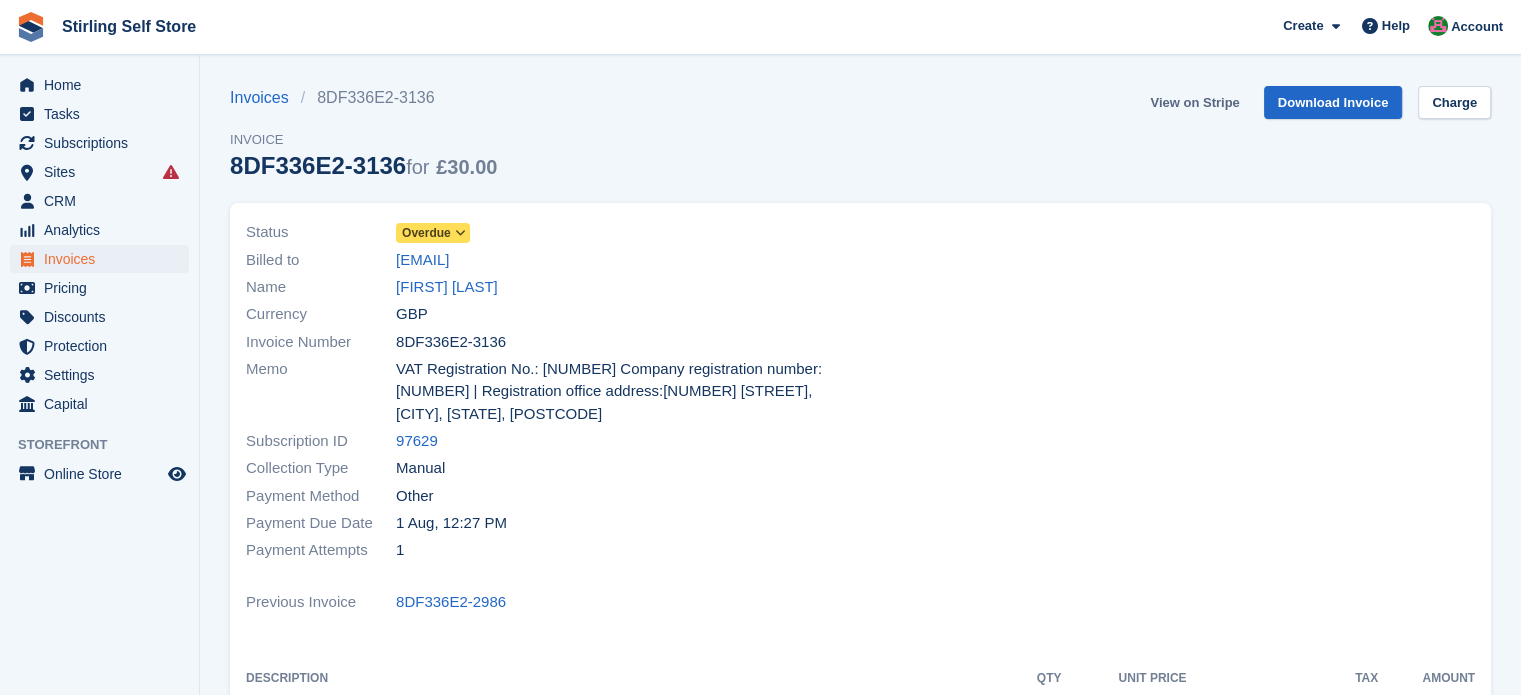 click on "View on Stripe" at bounding box center [1194, 102] 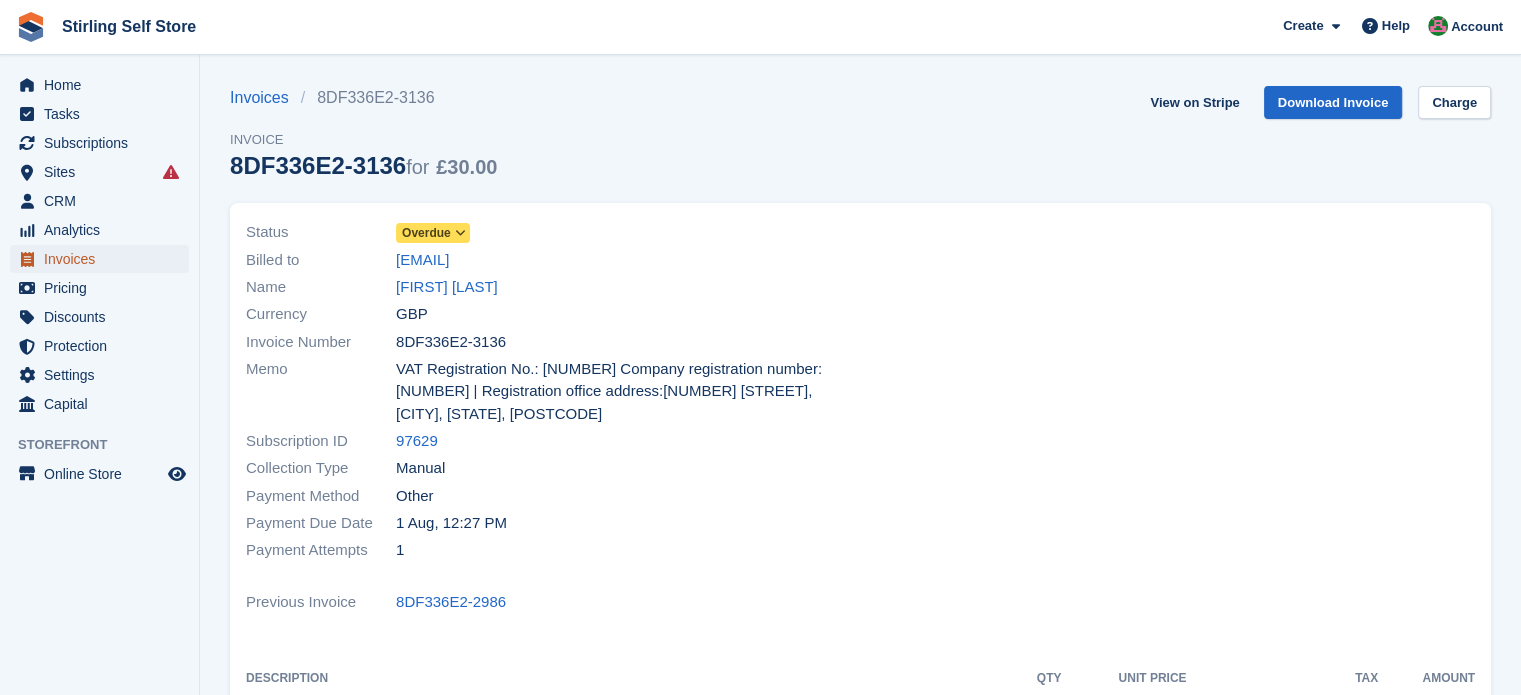 click on "Invoices" at bounding box center [104, 259] 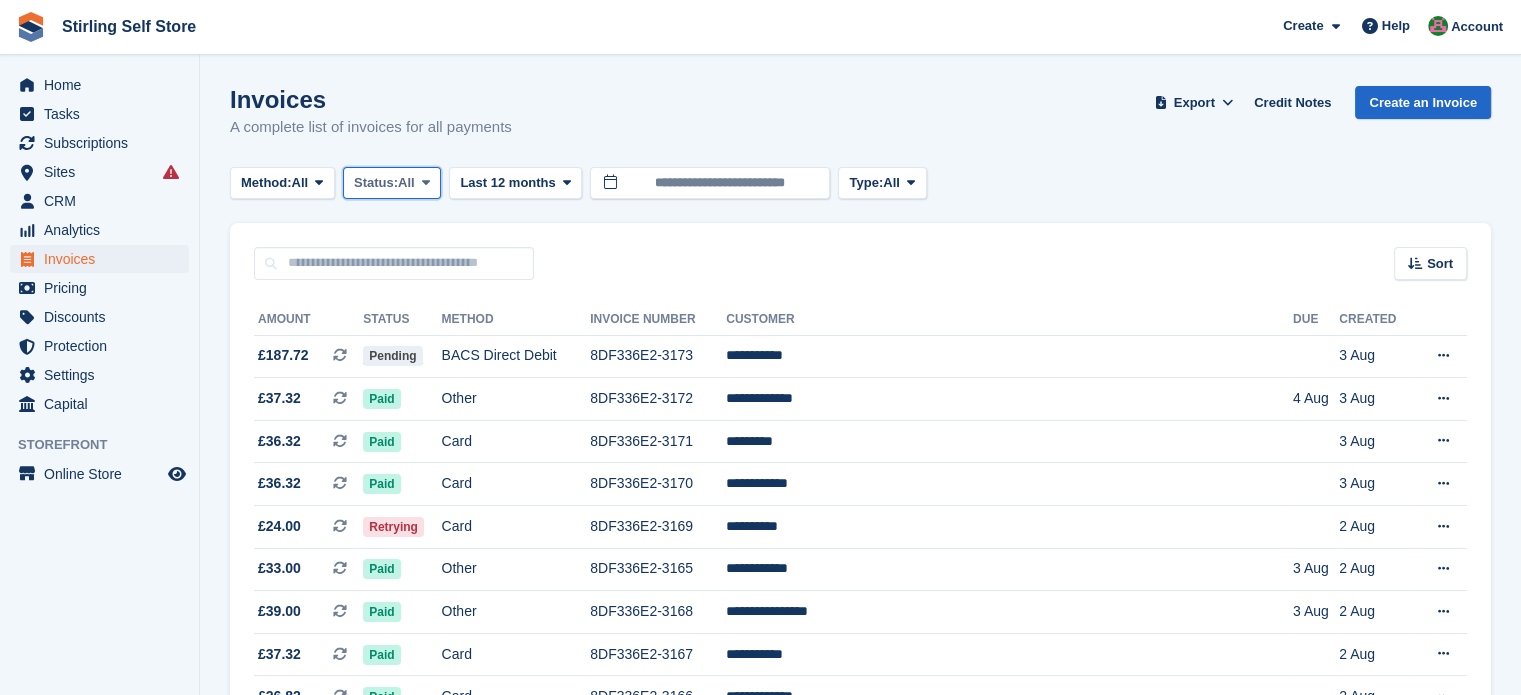click at bounding box center (426, 183) 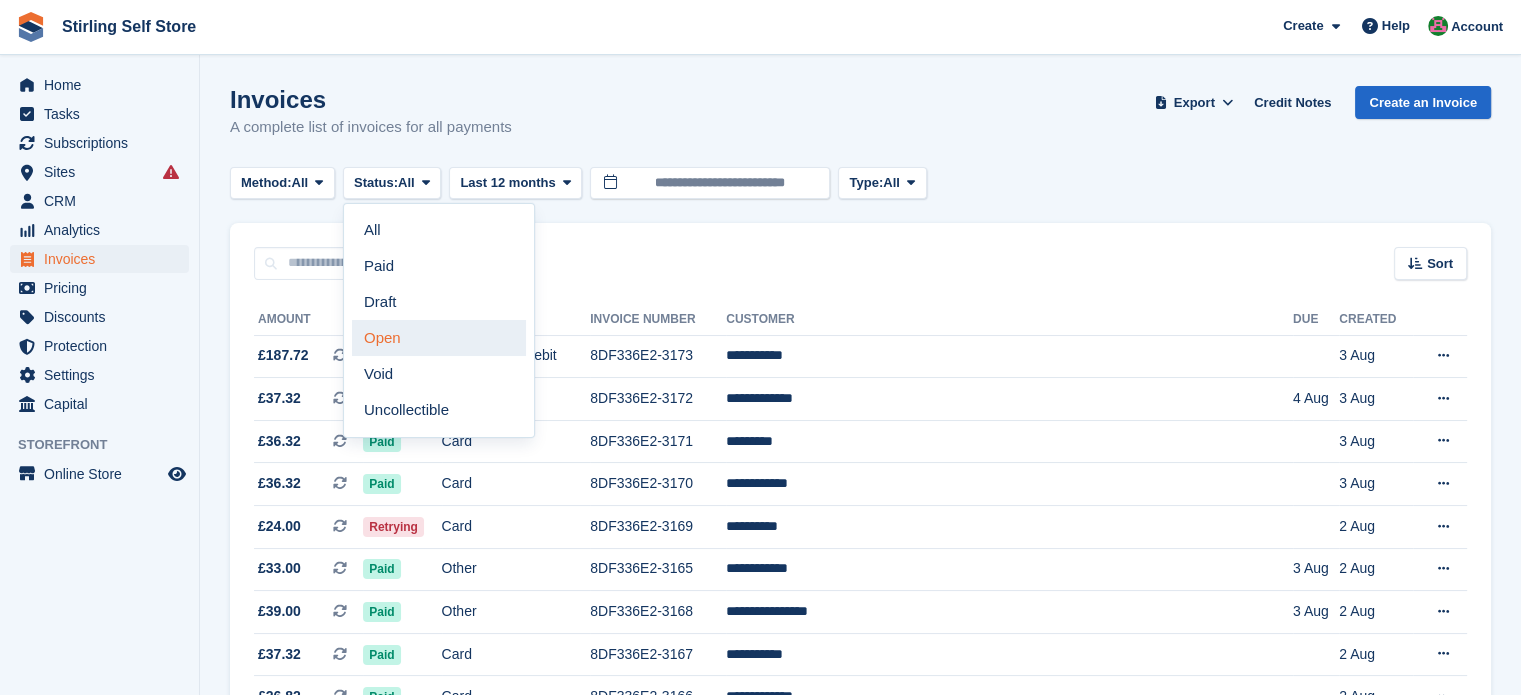 click on "Open" at bounding box center [439, 338] 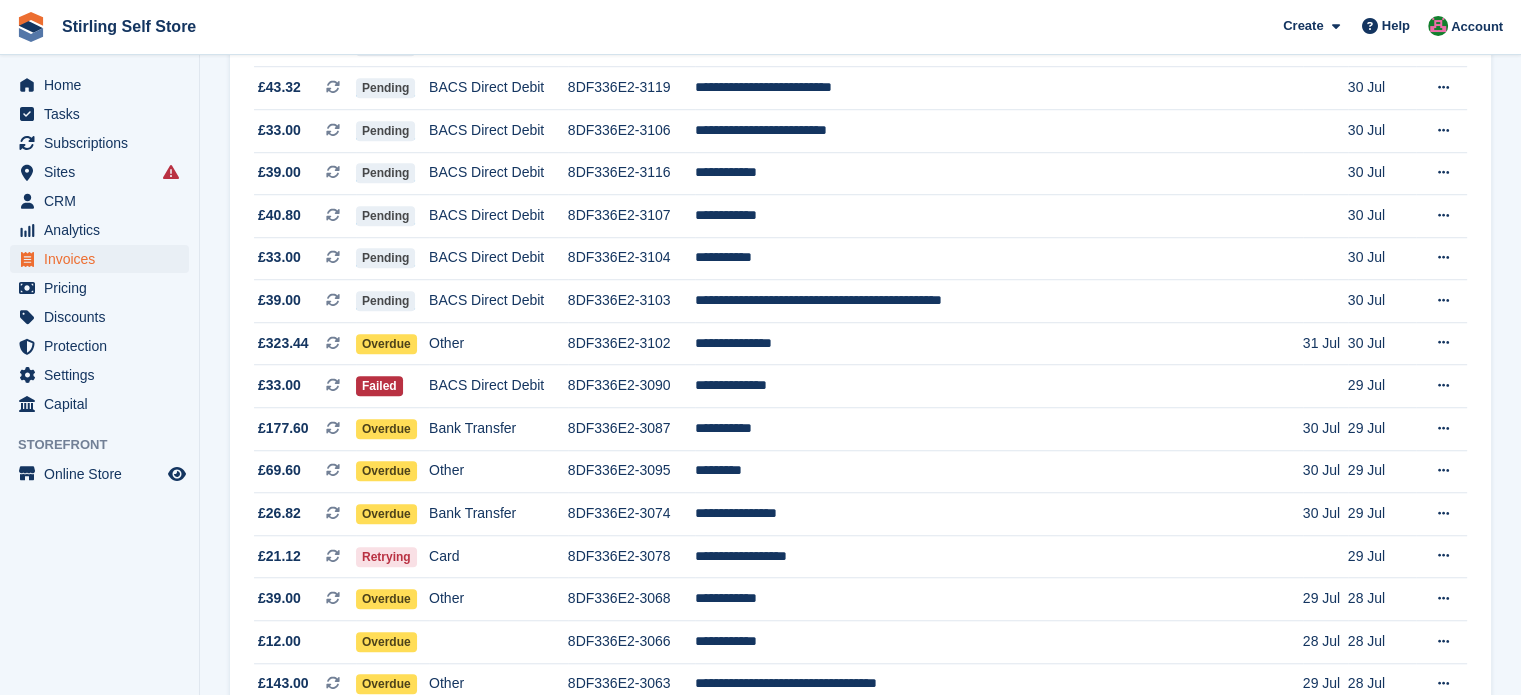scroll, scrollTop: 1480, scrollLeft: 0, axis: vertical 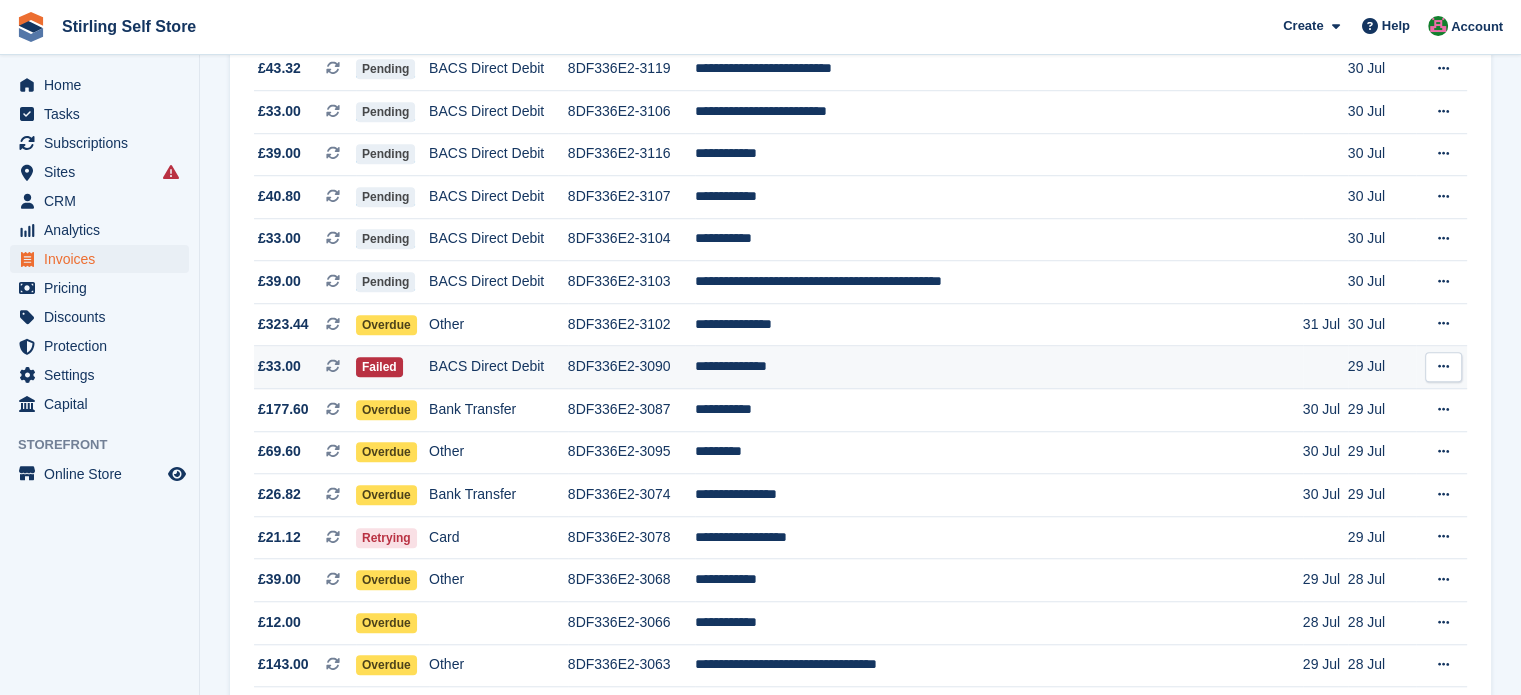 click on "**********" at bounding box center (999, 367) 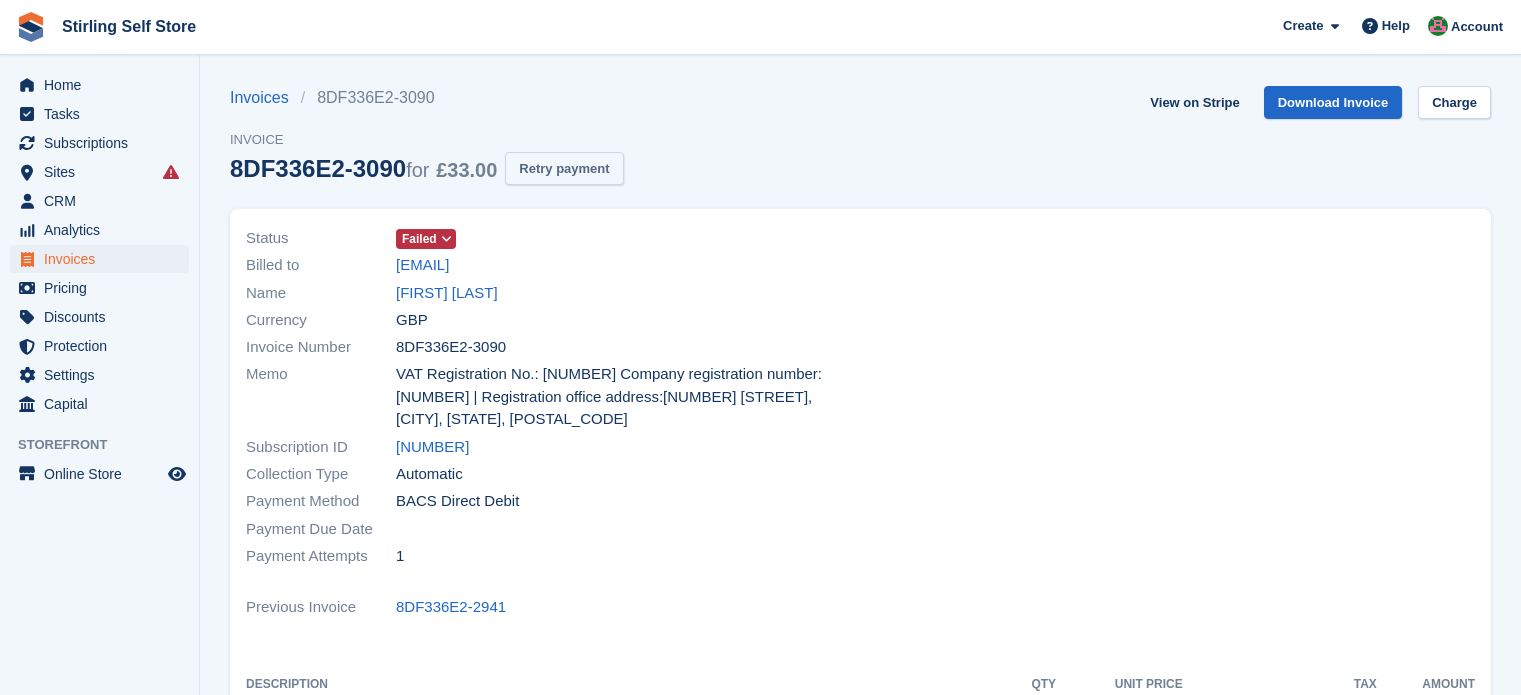 scroll, scrollTop: 0, scrollLeft: 0, axis: both 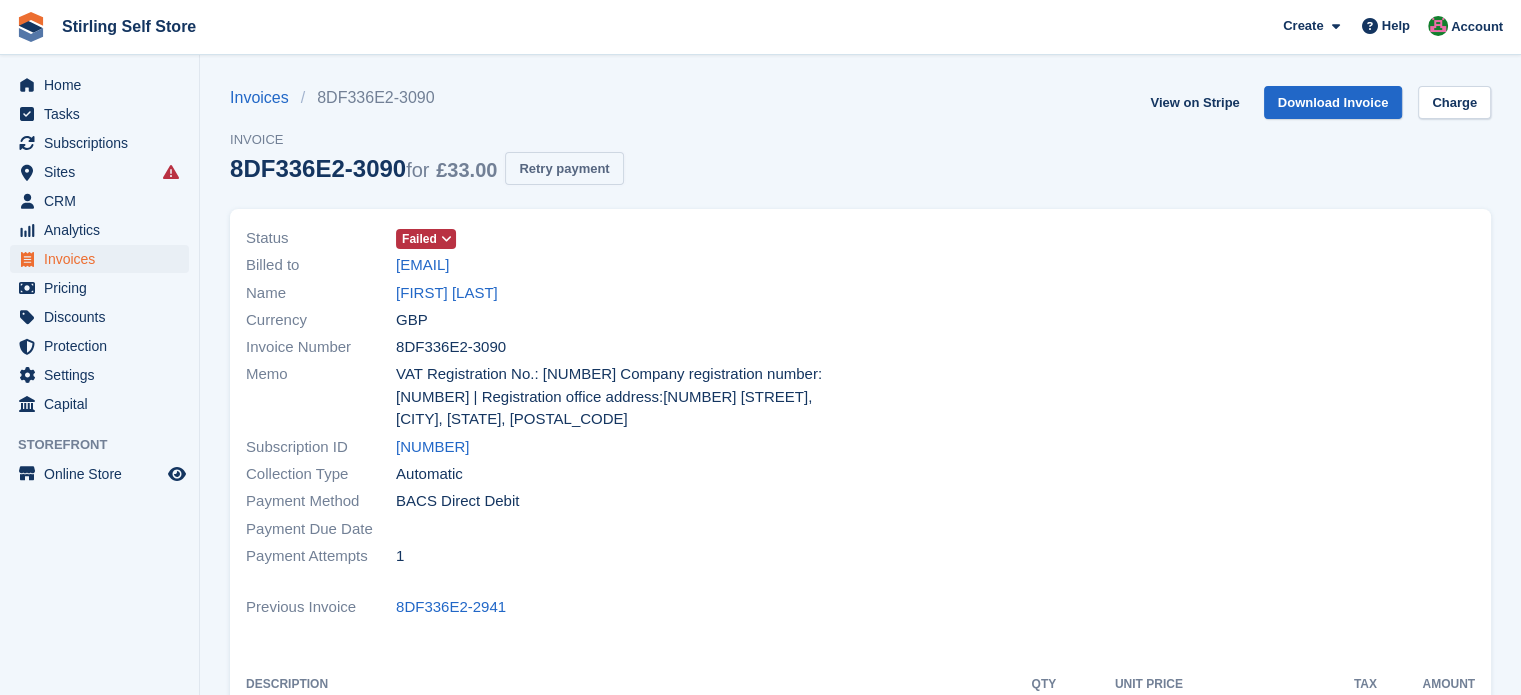 click on "Retry payment" at bounding box center [564, 168] 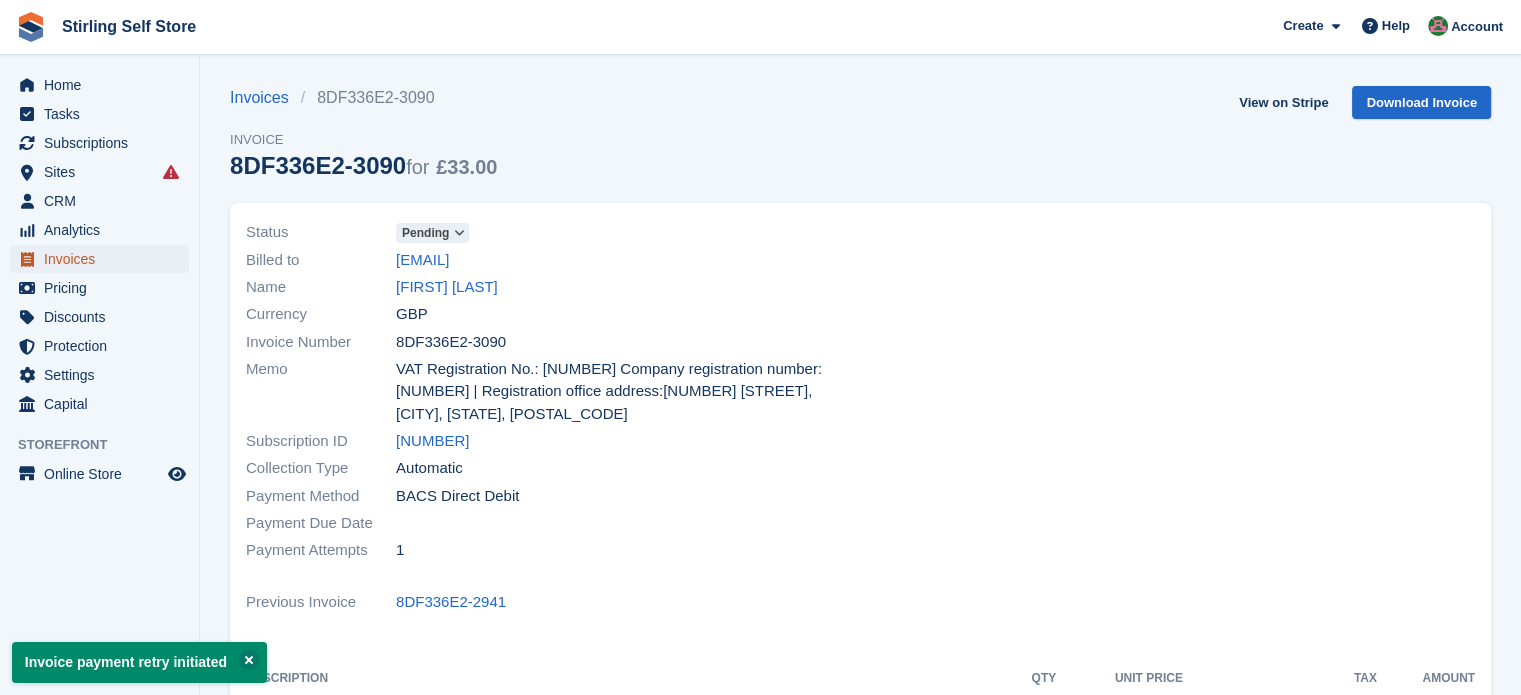 click on "Invoices" at bounding box center [104, 259] 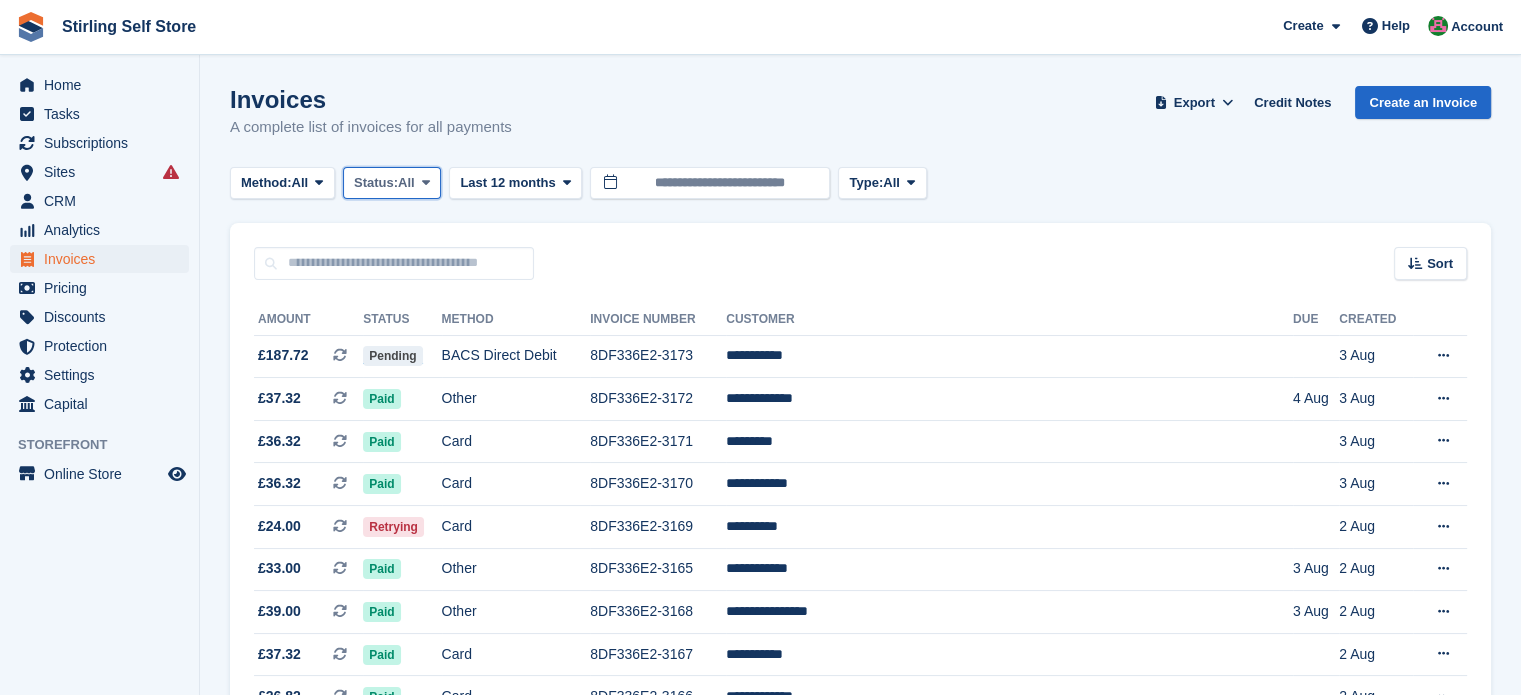 click at bounding box center (426, 182) 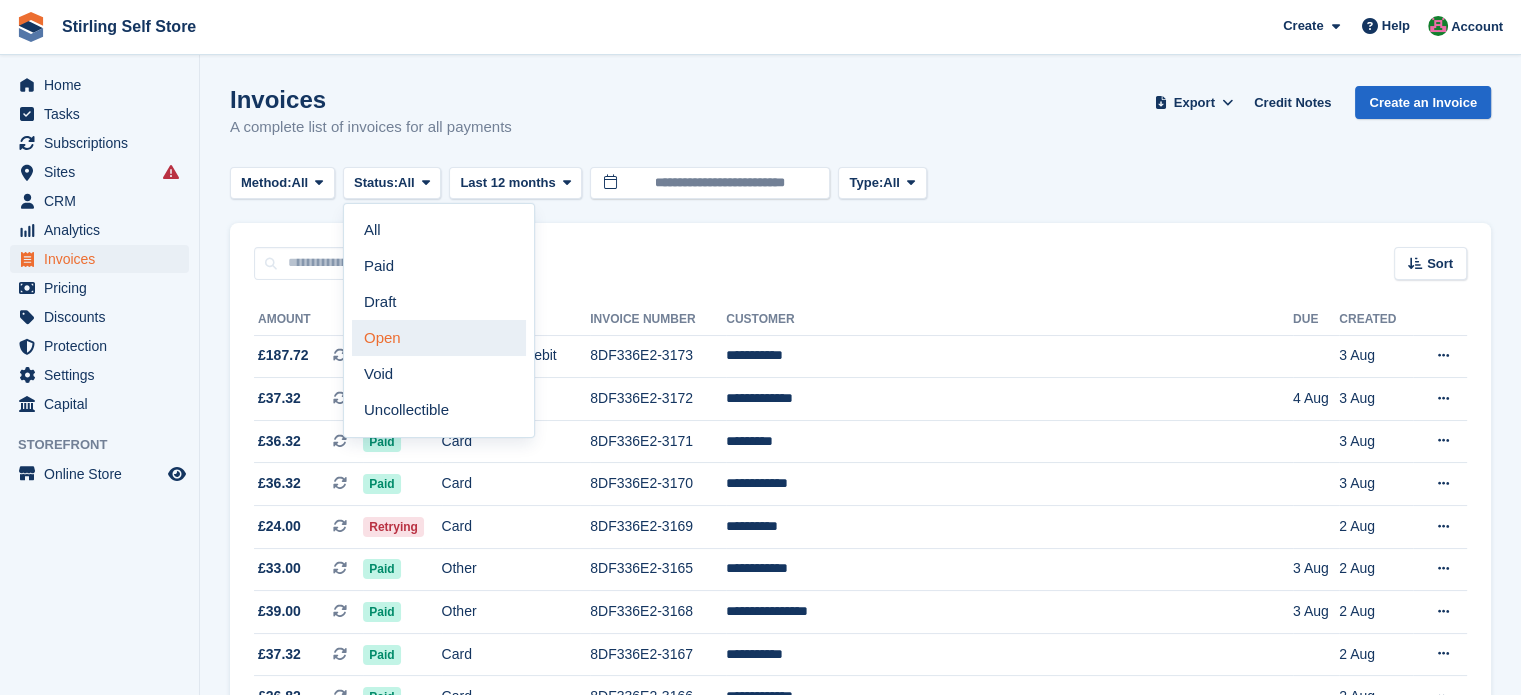 click on "Open" at bounding box center [439, 338] 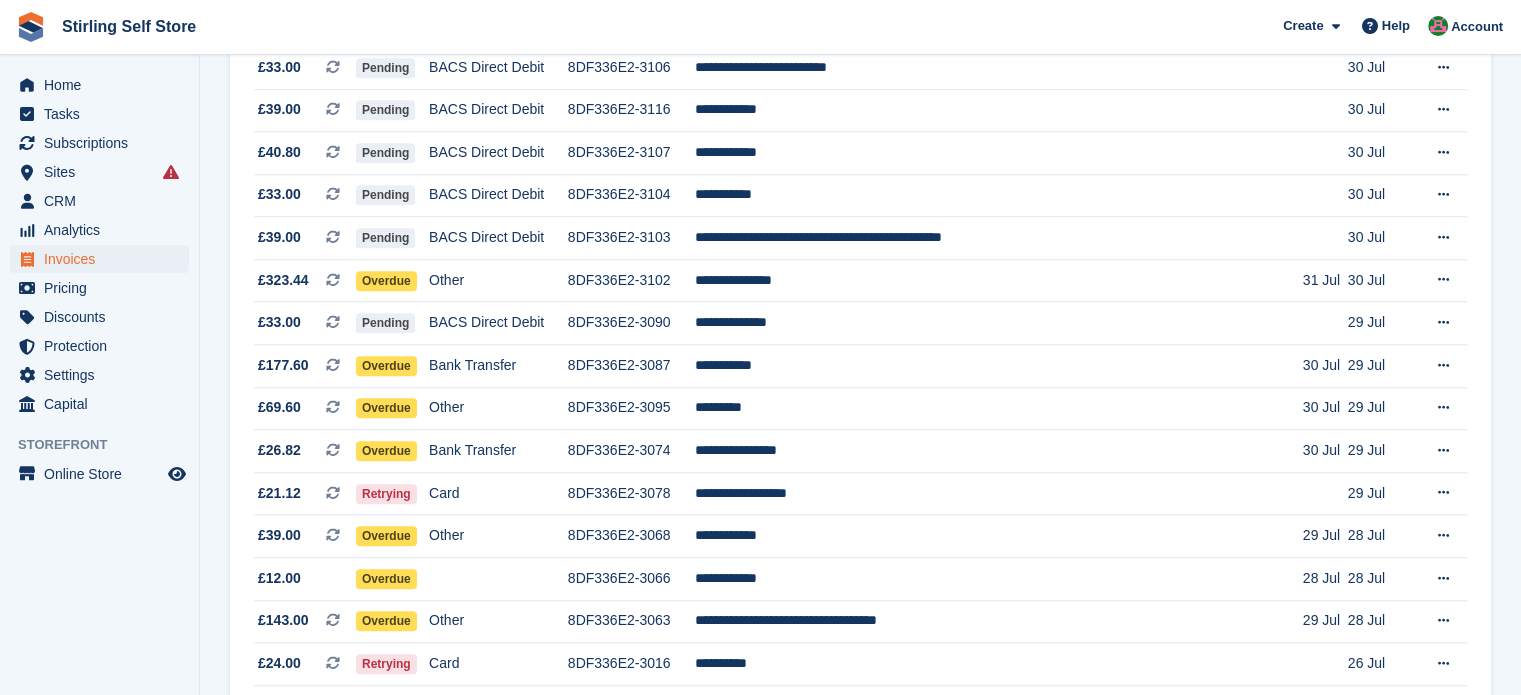 scroll, scrollTop: 1533, scrollLeft: 0, axis: vertical 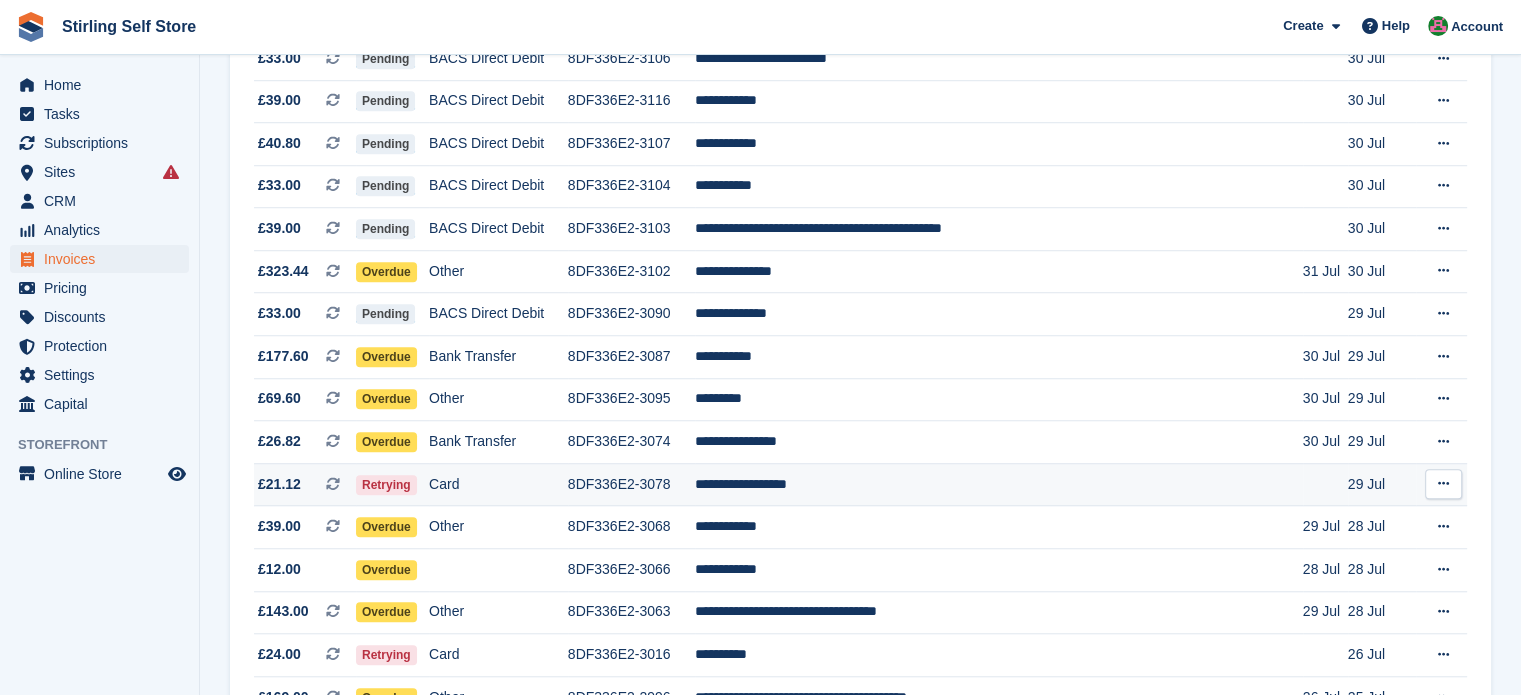 click on "**********" at bounding box center (999, 484) 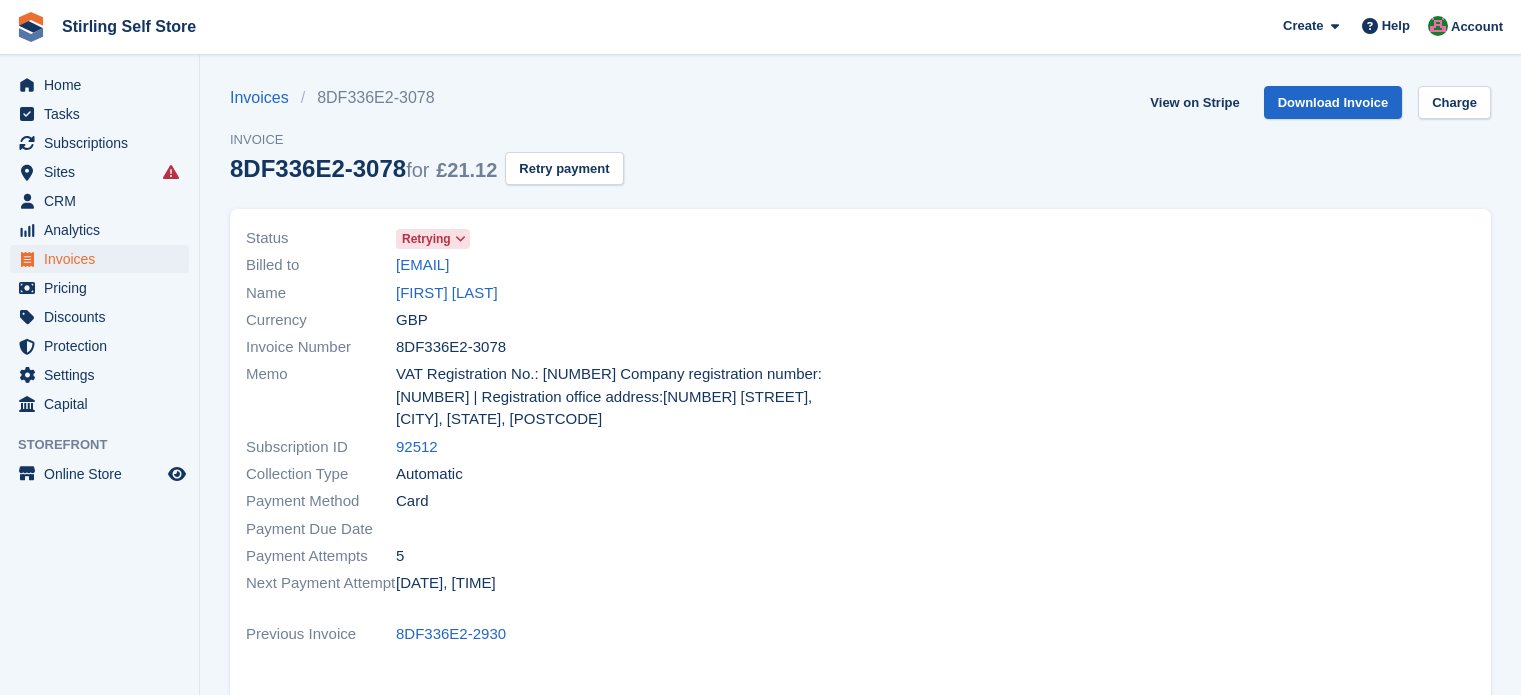 scroll, scrollTop: 0, scrollLeft: 0, axis: both 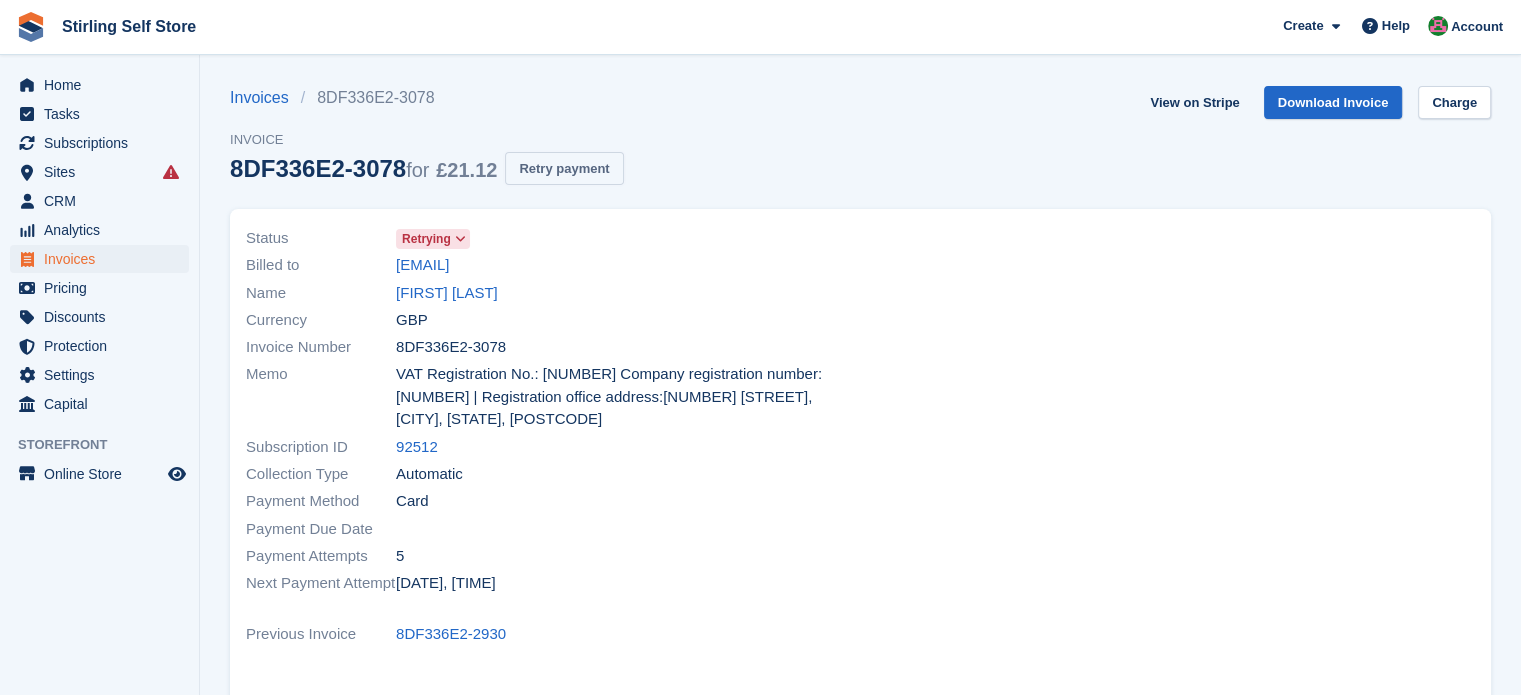 click on "Retry payment" at bounding box center [564, 168] 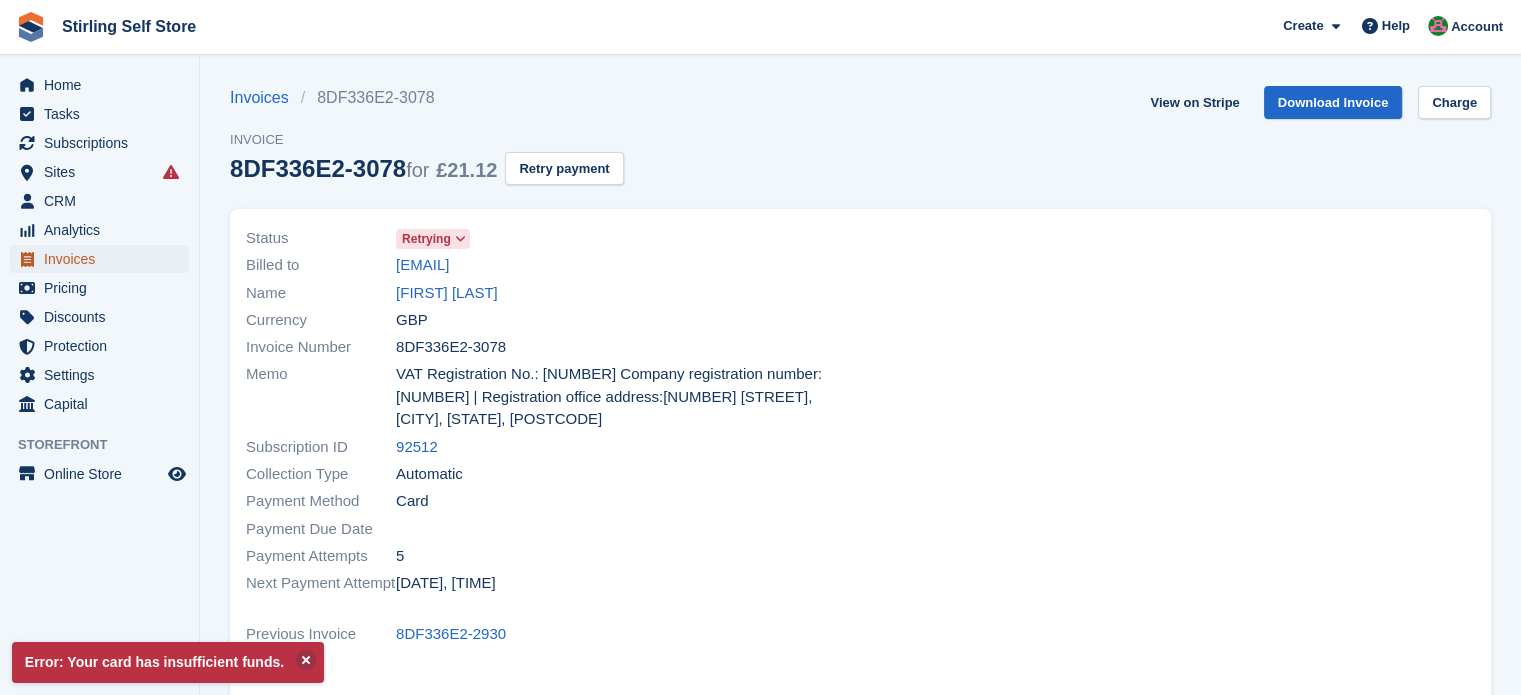 click on "Invoices" at bounding box center (104, 259) 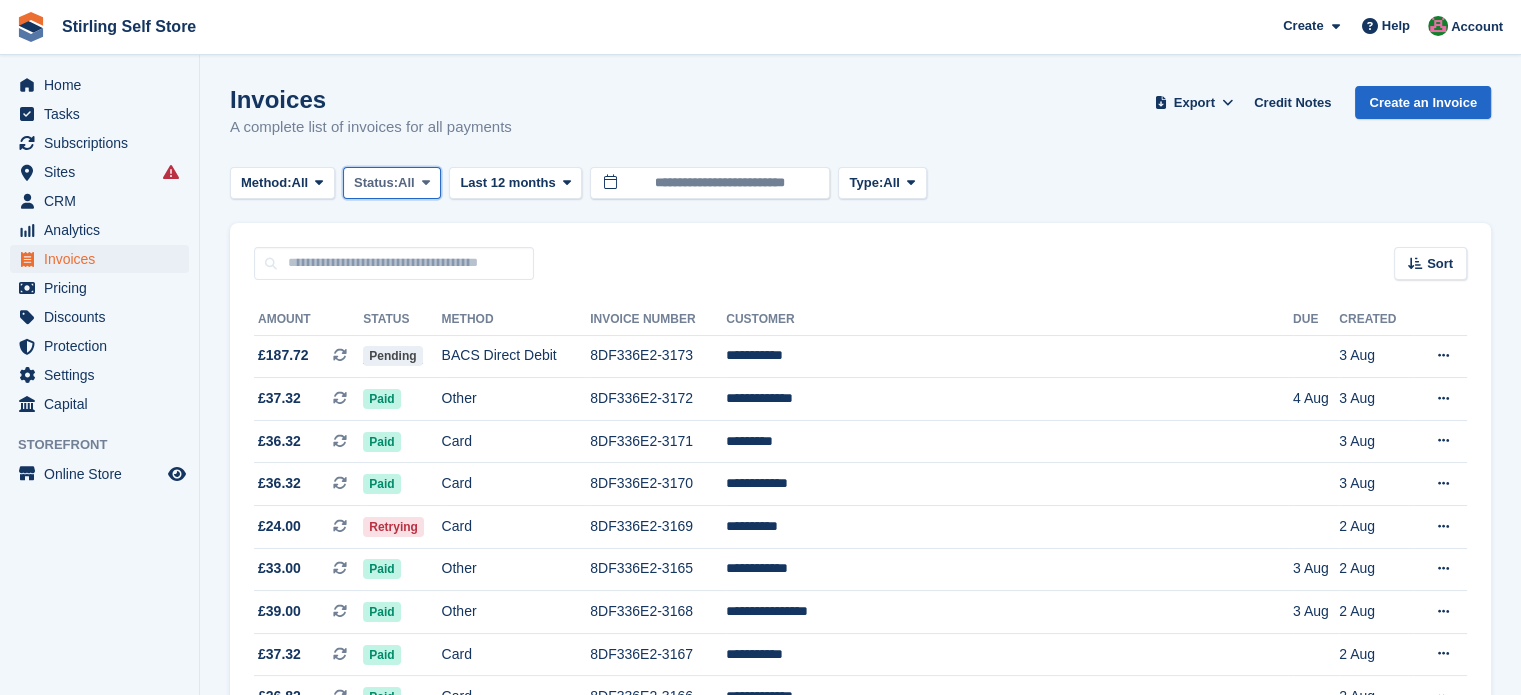 click at bounding box center [426, 182] 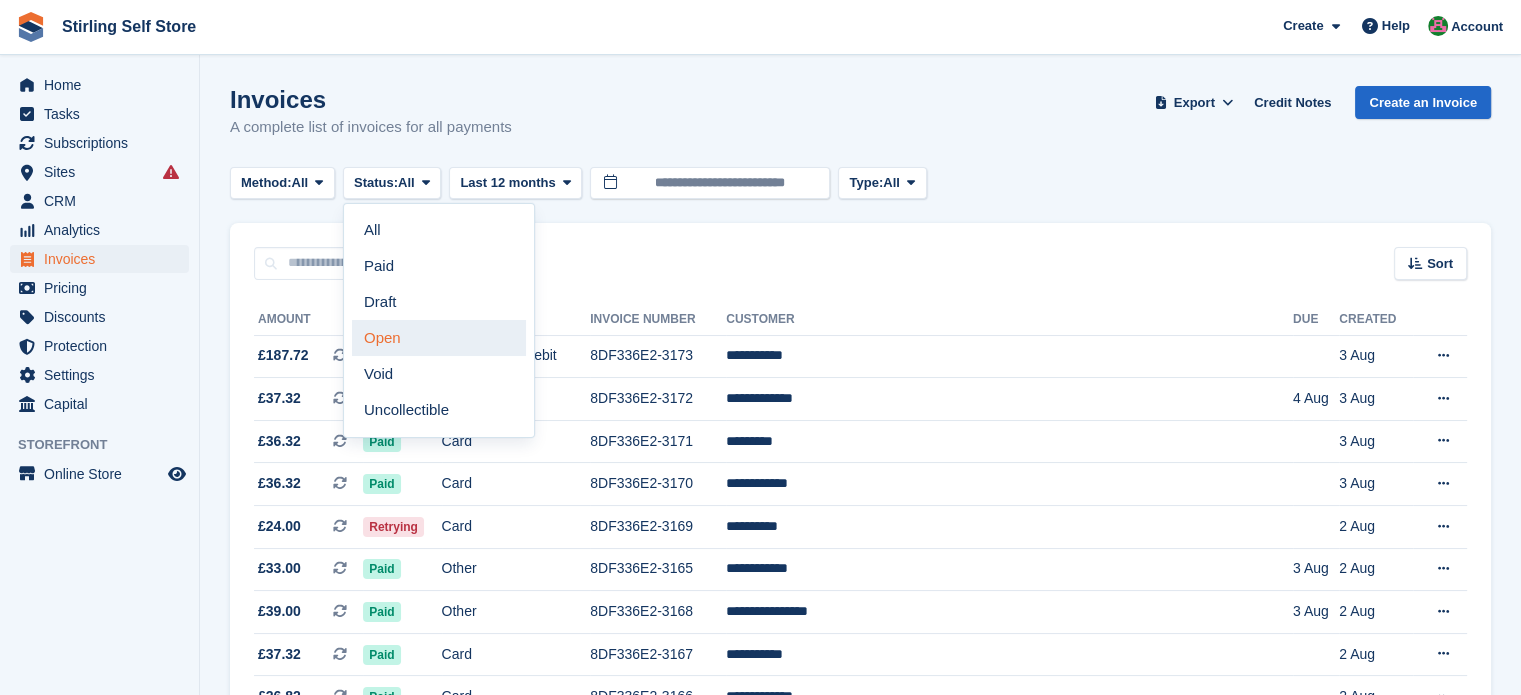 click on "Open" at bounding box center (439, 338) 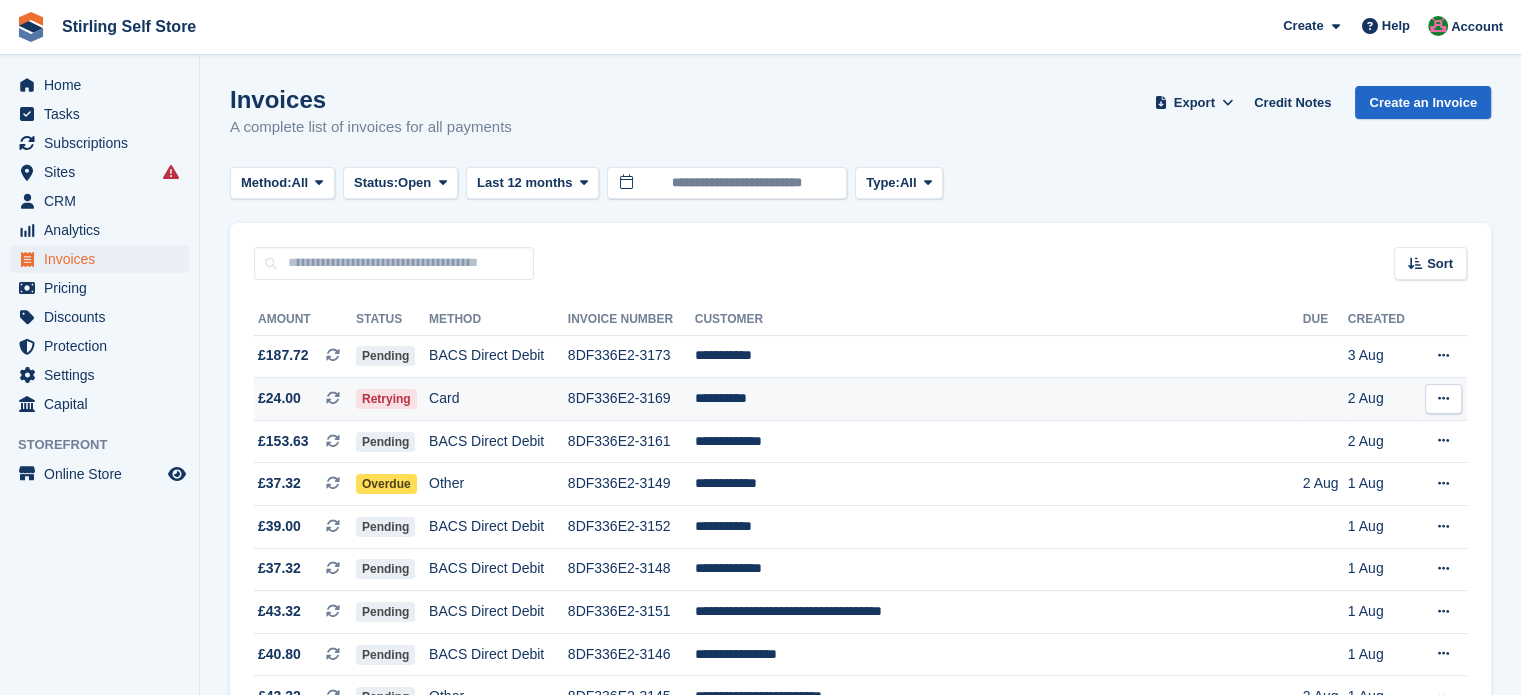 click on "**********" at bounding box center (999, 399) 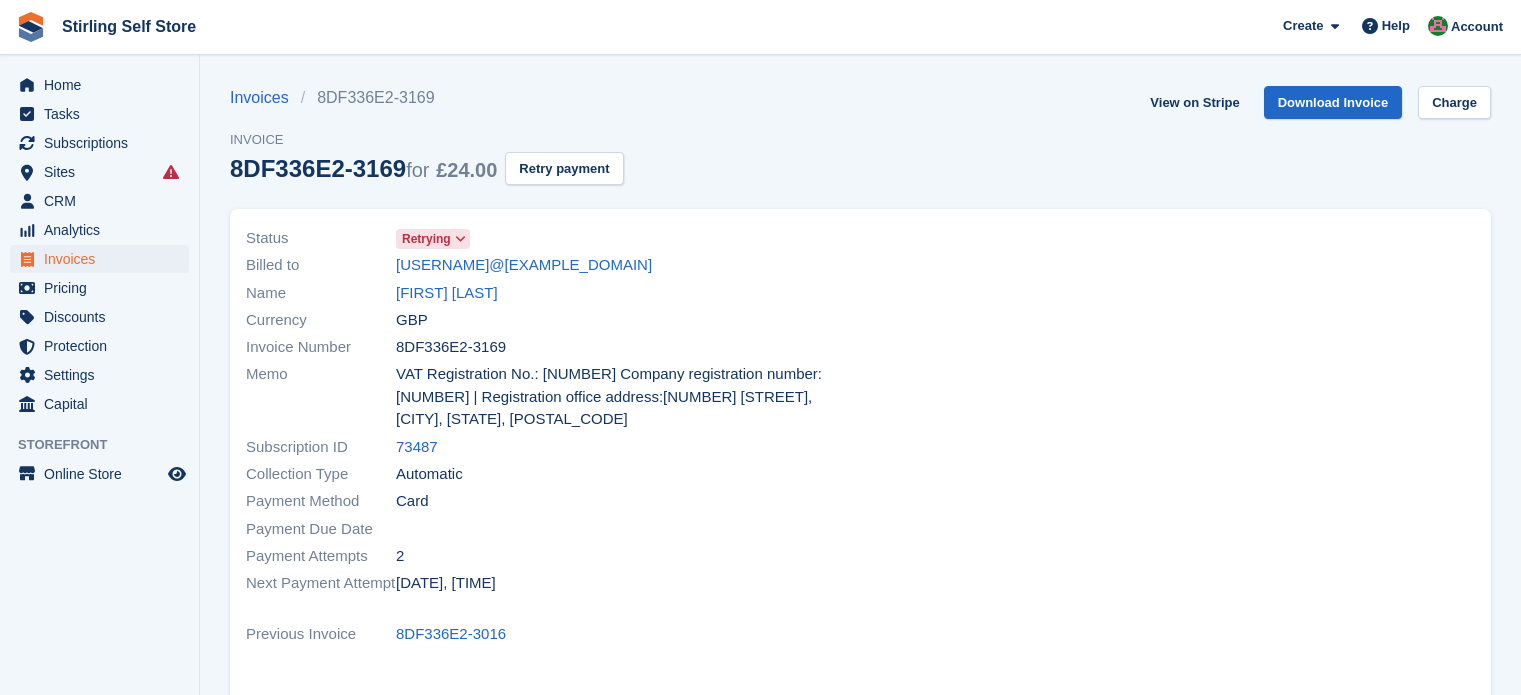 scroll, scrollTop: 0, scrollLeft: 0, axis: both 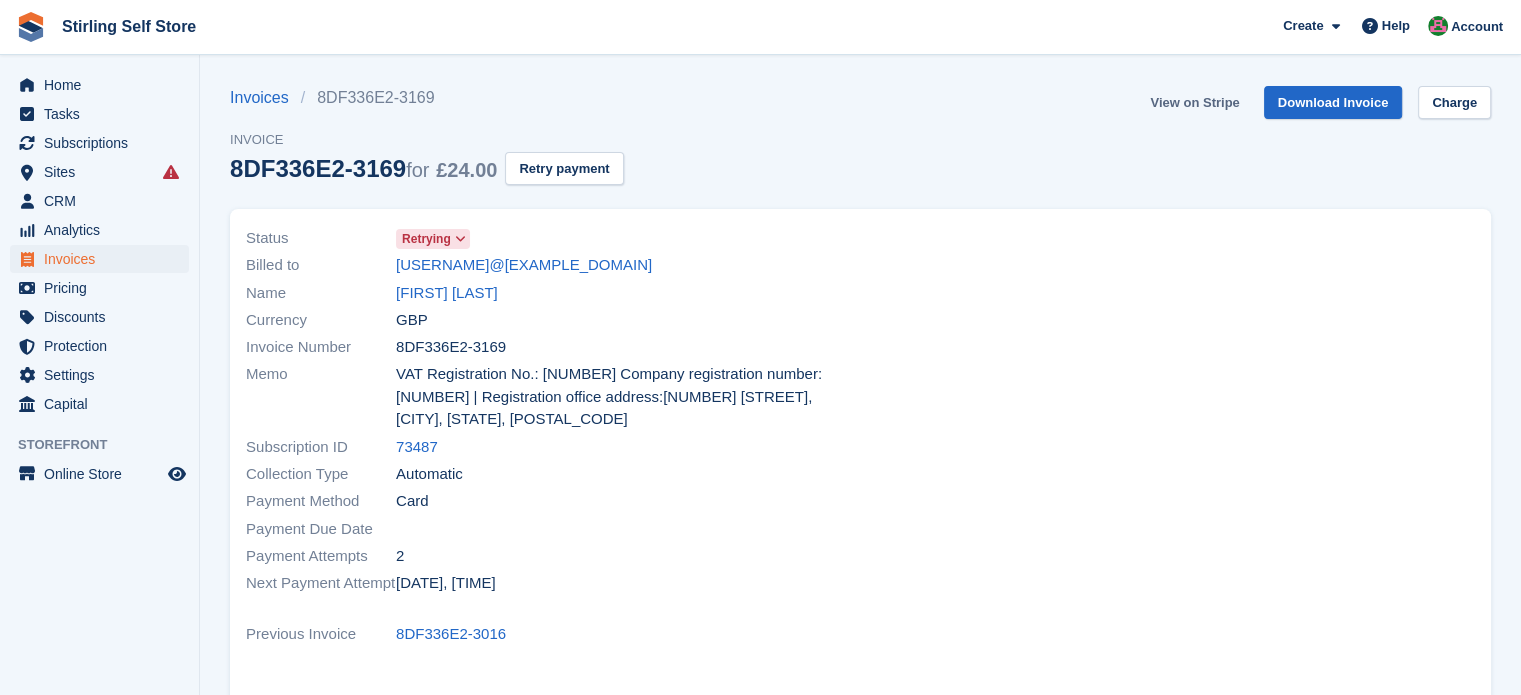 click on "View on Stripe" at bounding box center [1194, 102] 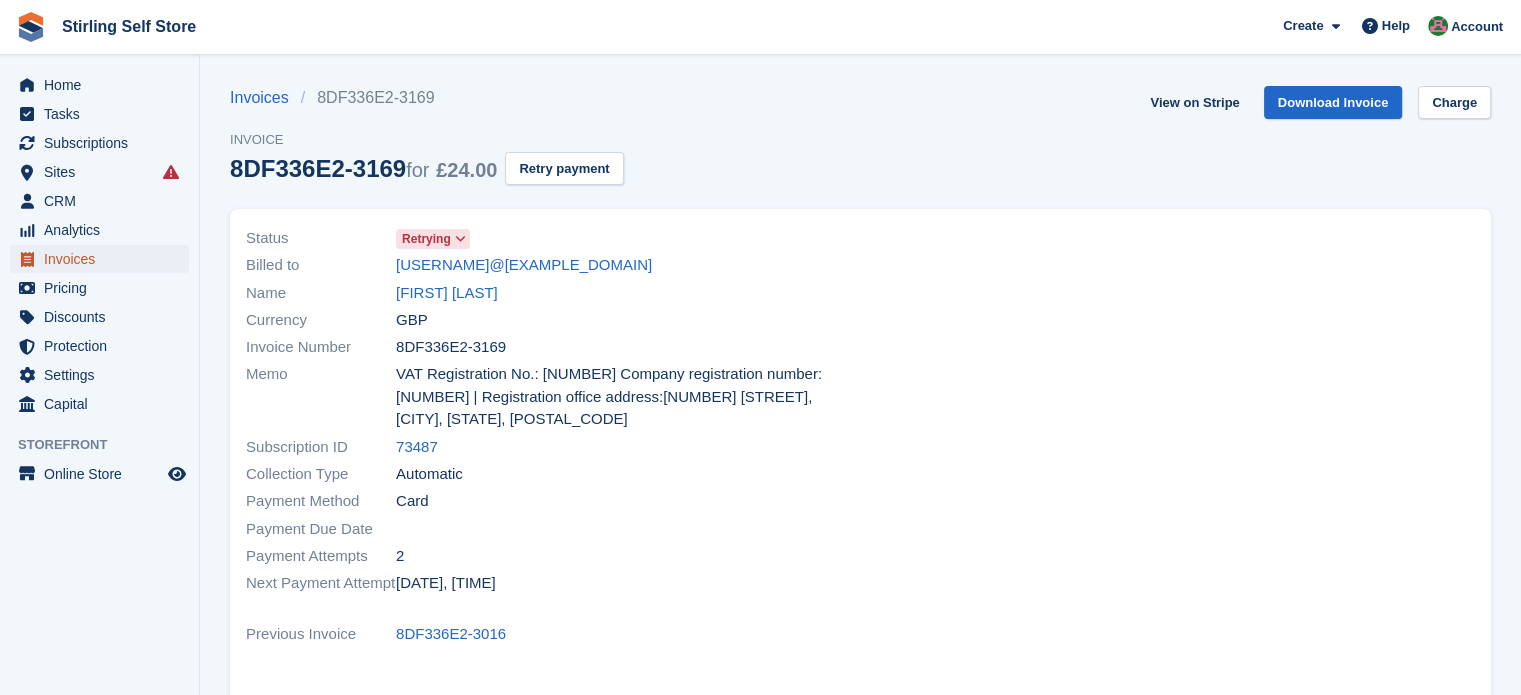 click on "Invoices" at bounding box center [104, 259] 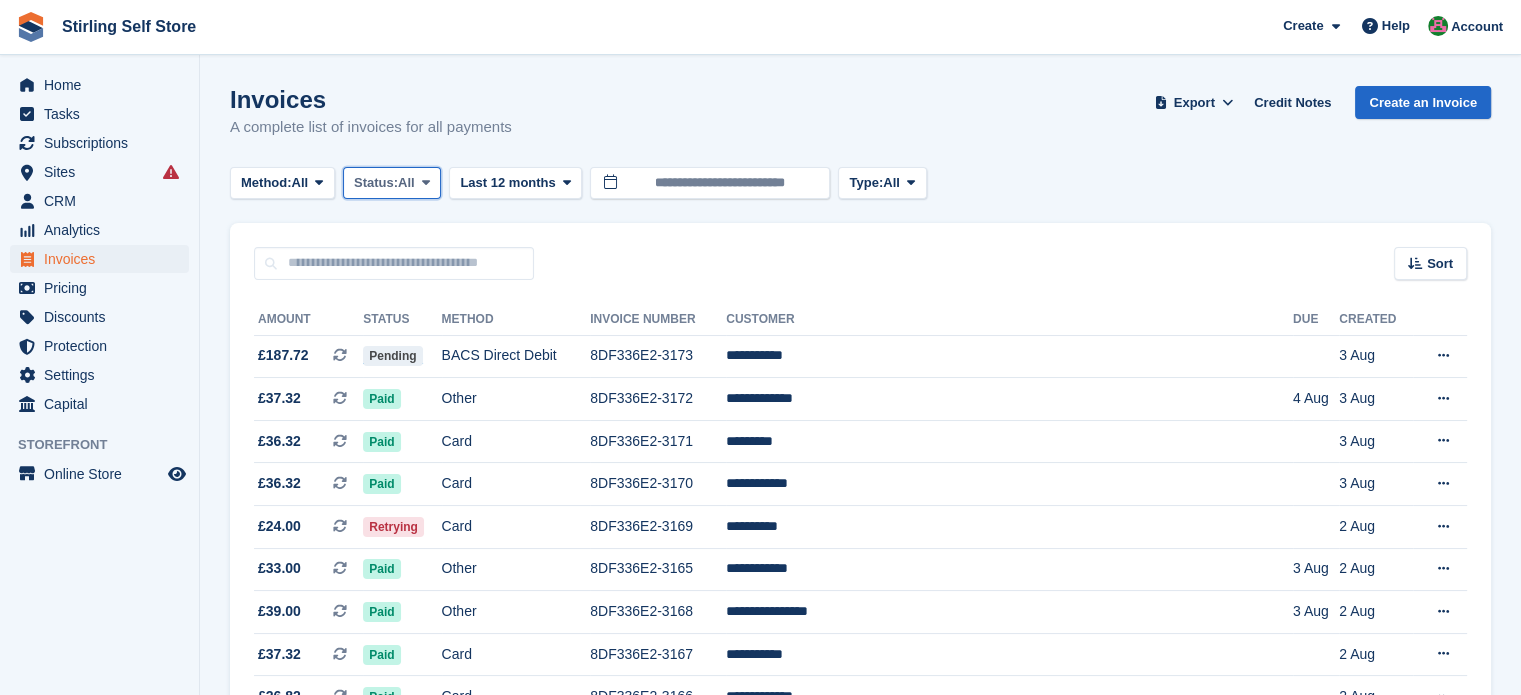 click at bounding box center (426, 182) 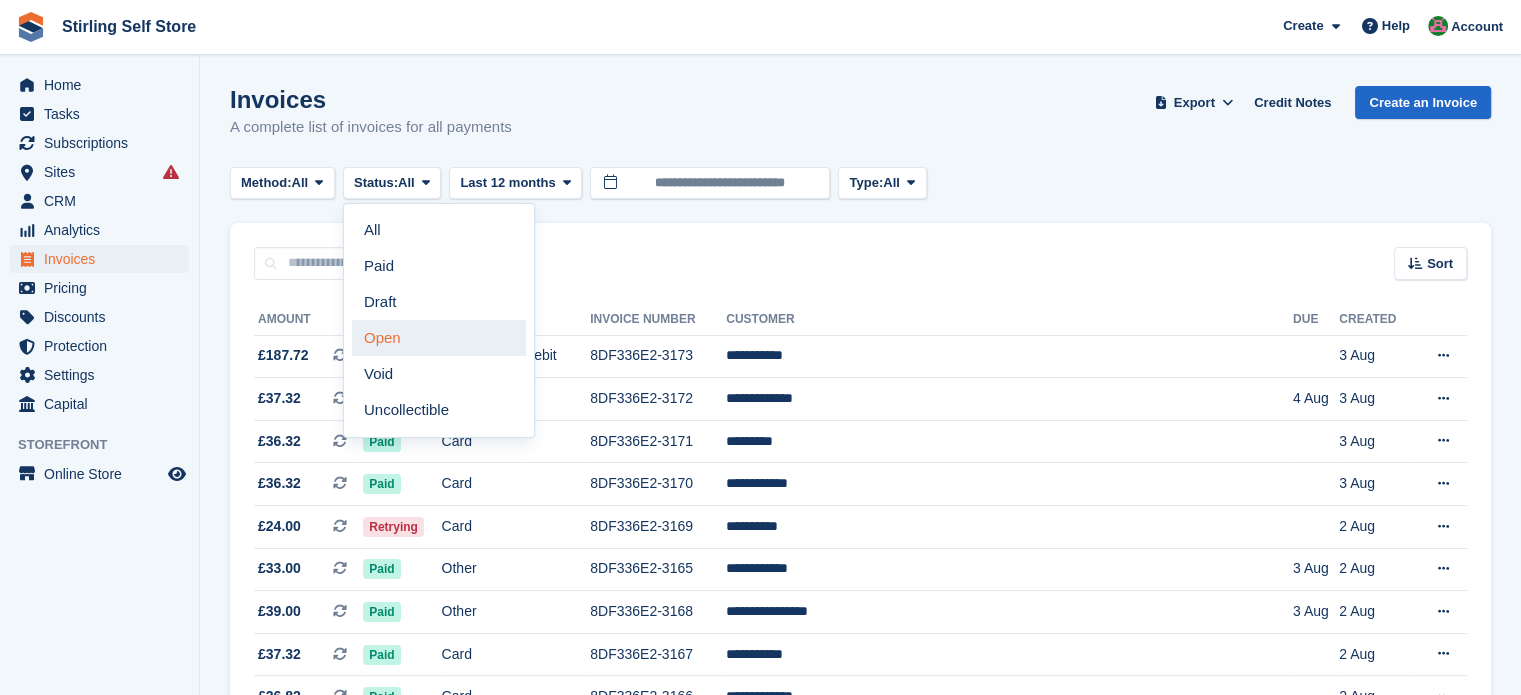 click on "Open" at bounding box center (439, 338) 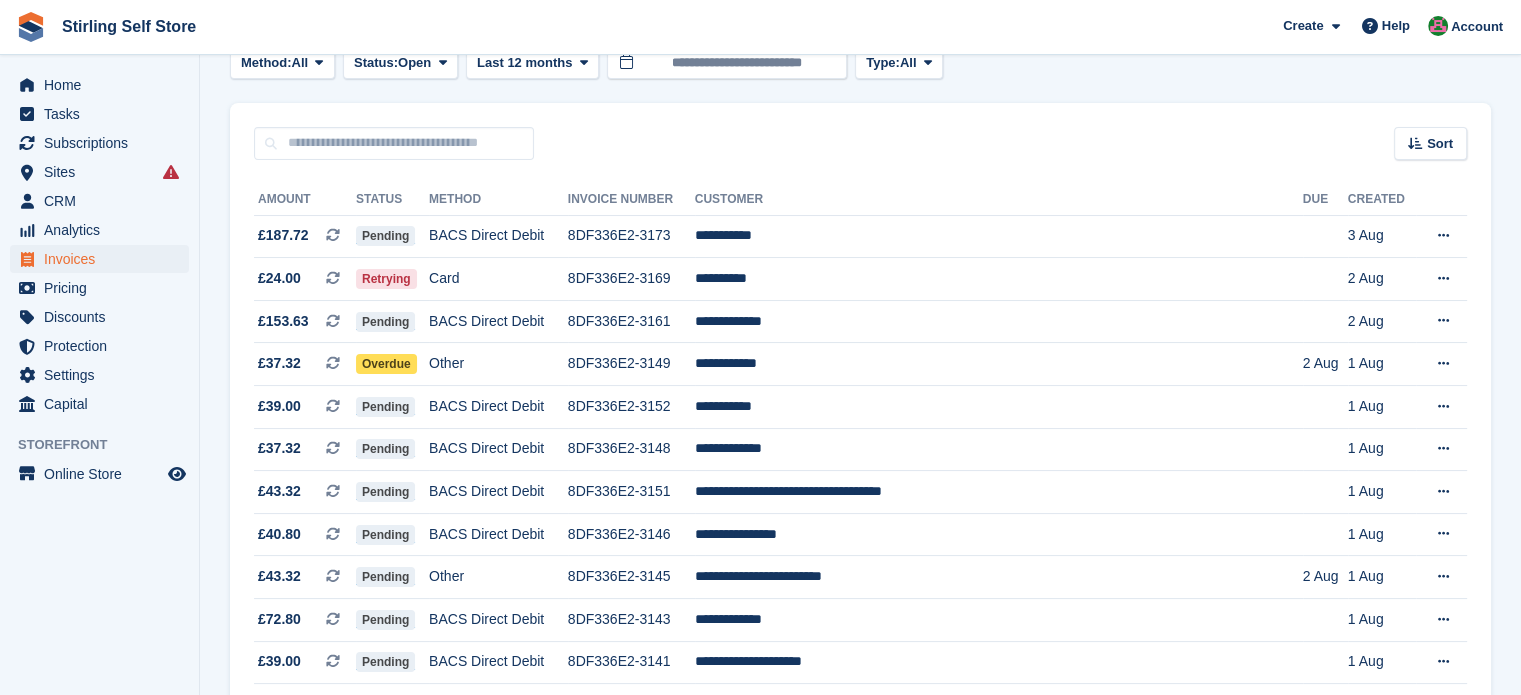 scroll, scrollTop: 160, scrollLeft: 0, axis: vertical 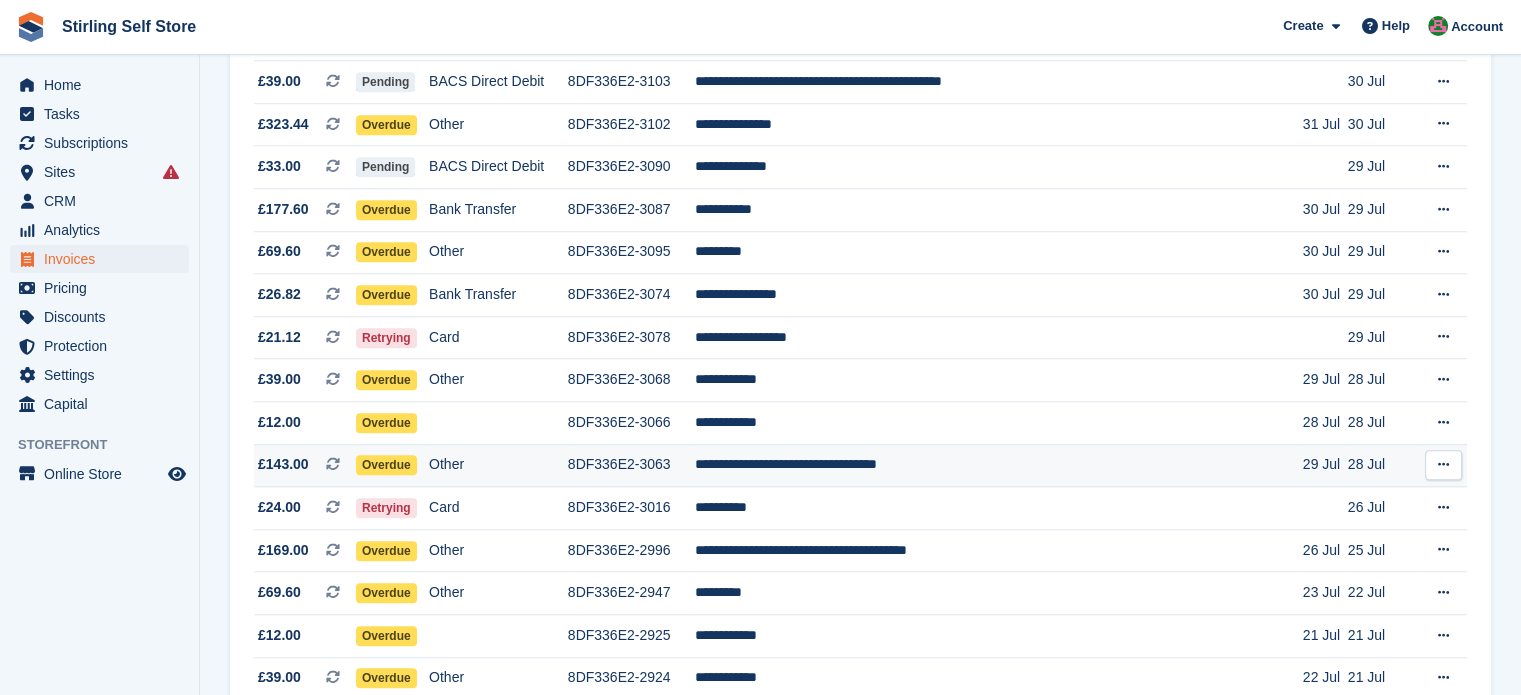 click on "**********" at bounding box center (999, 465) 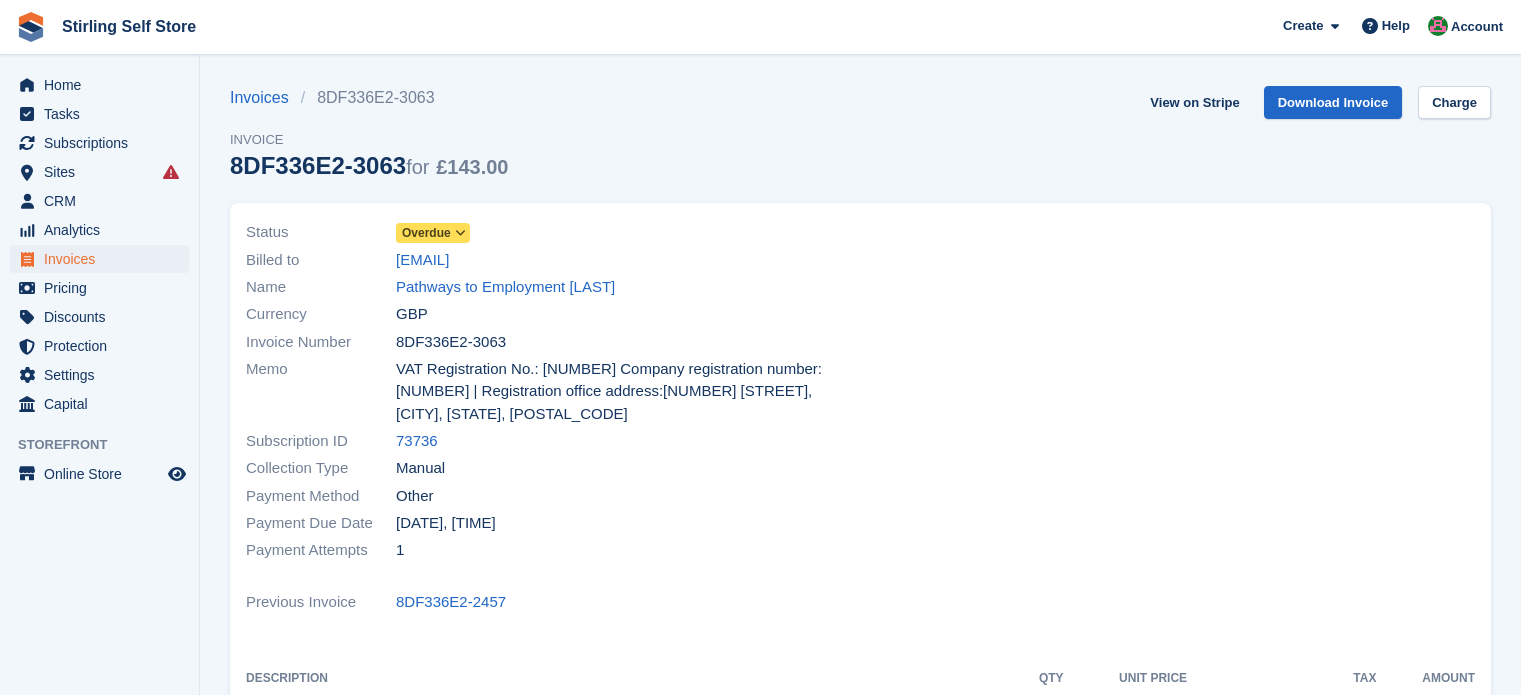 scroll, scrollTop: 0, scrollLeft: 0, axis: both 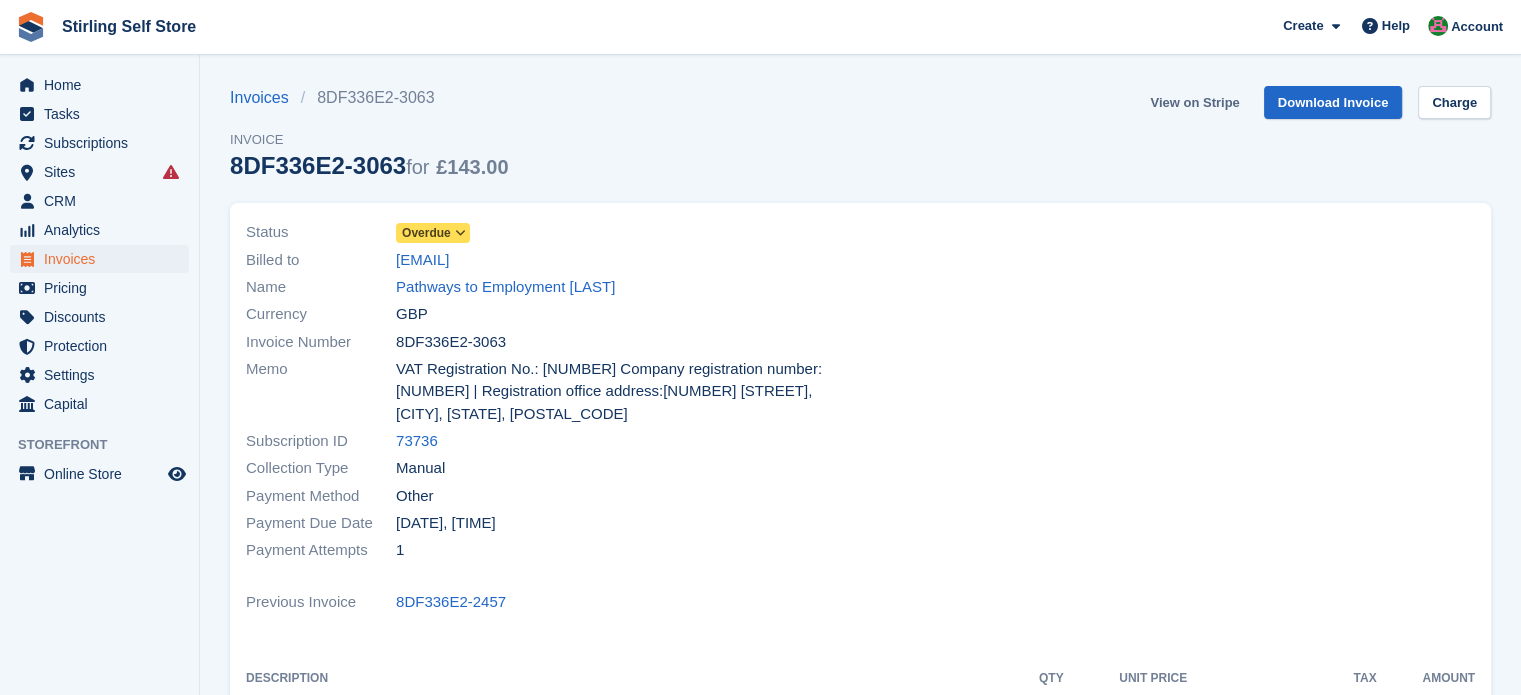 click on "View on Stripe" at bounding box center [1194, 102] 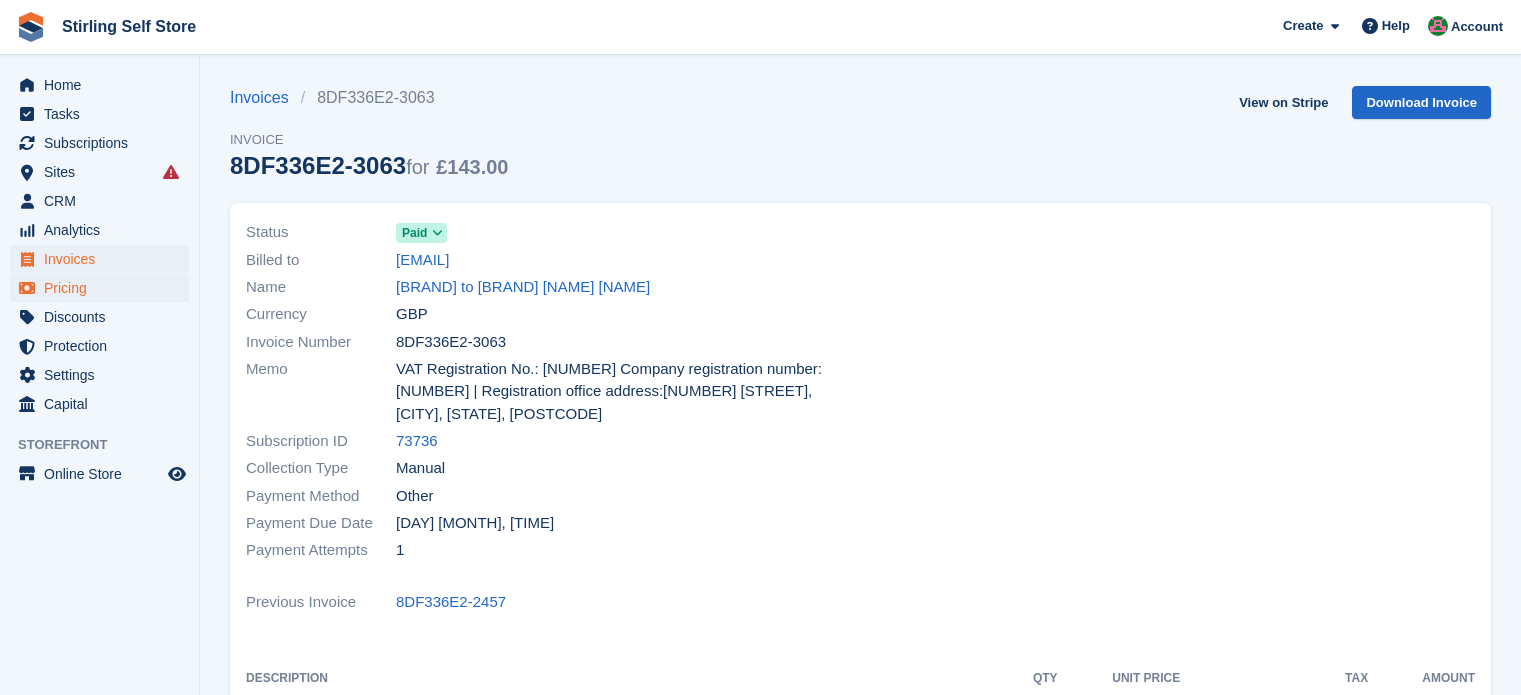 scroll, scrollTop: 0, scrollLeft: 0, axis: both 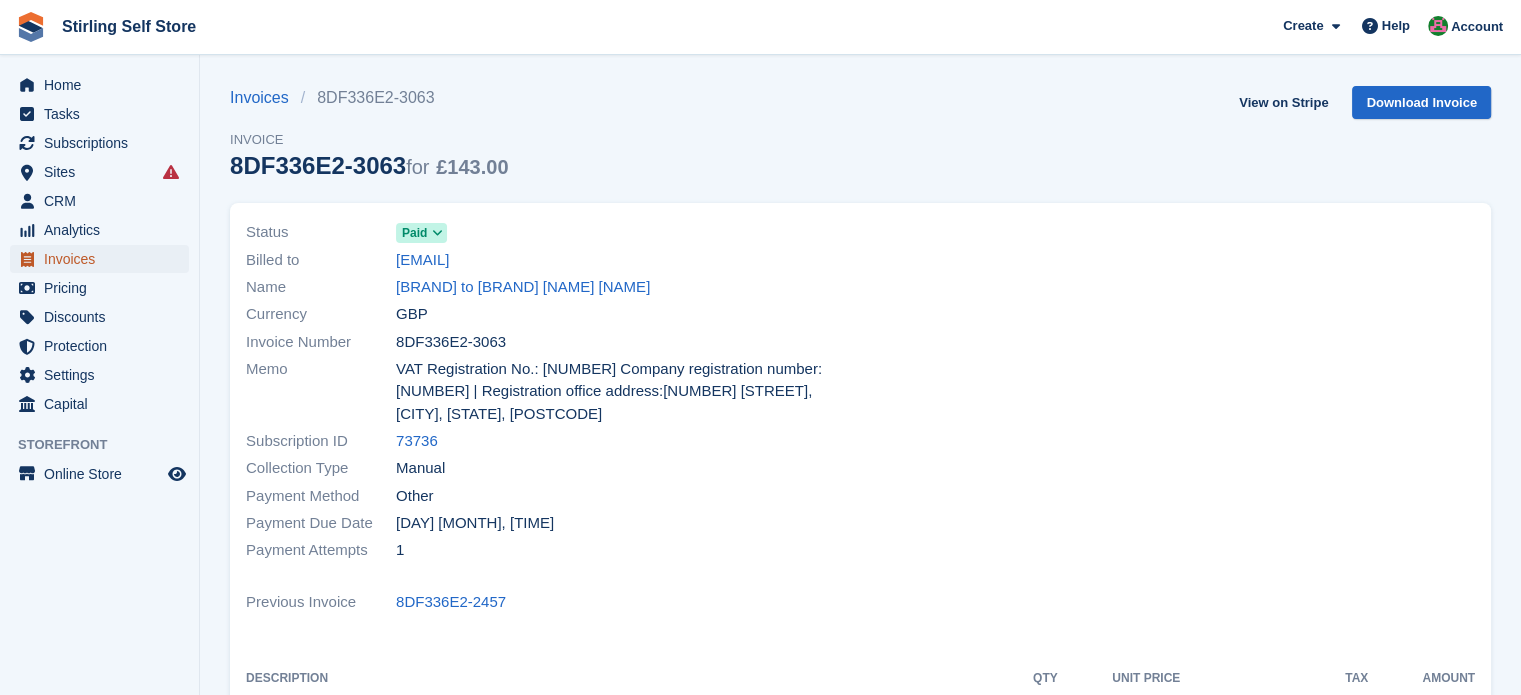 click on "Invoices" at bounding box center (104, 259) 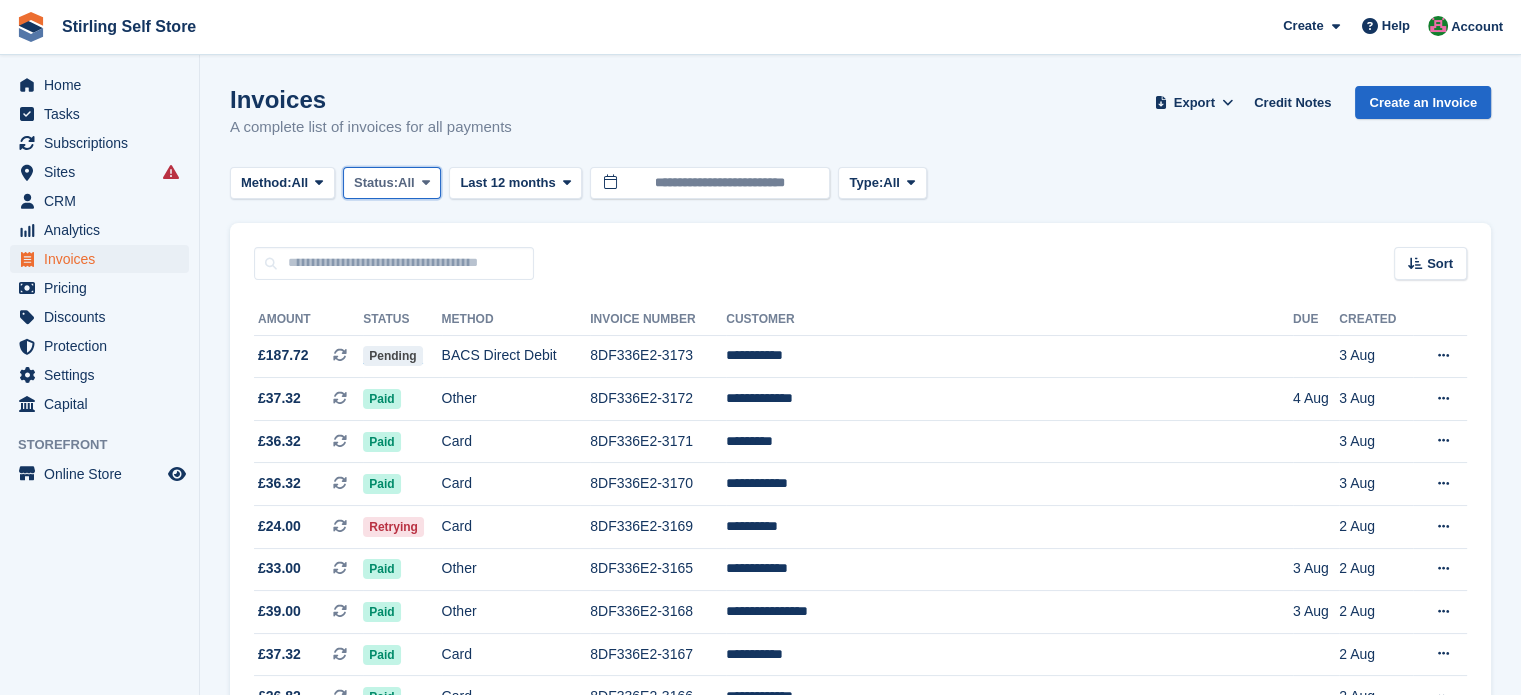 click at bounding box center [426, 182] 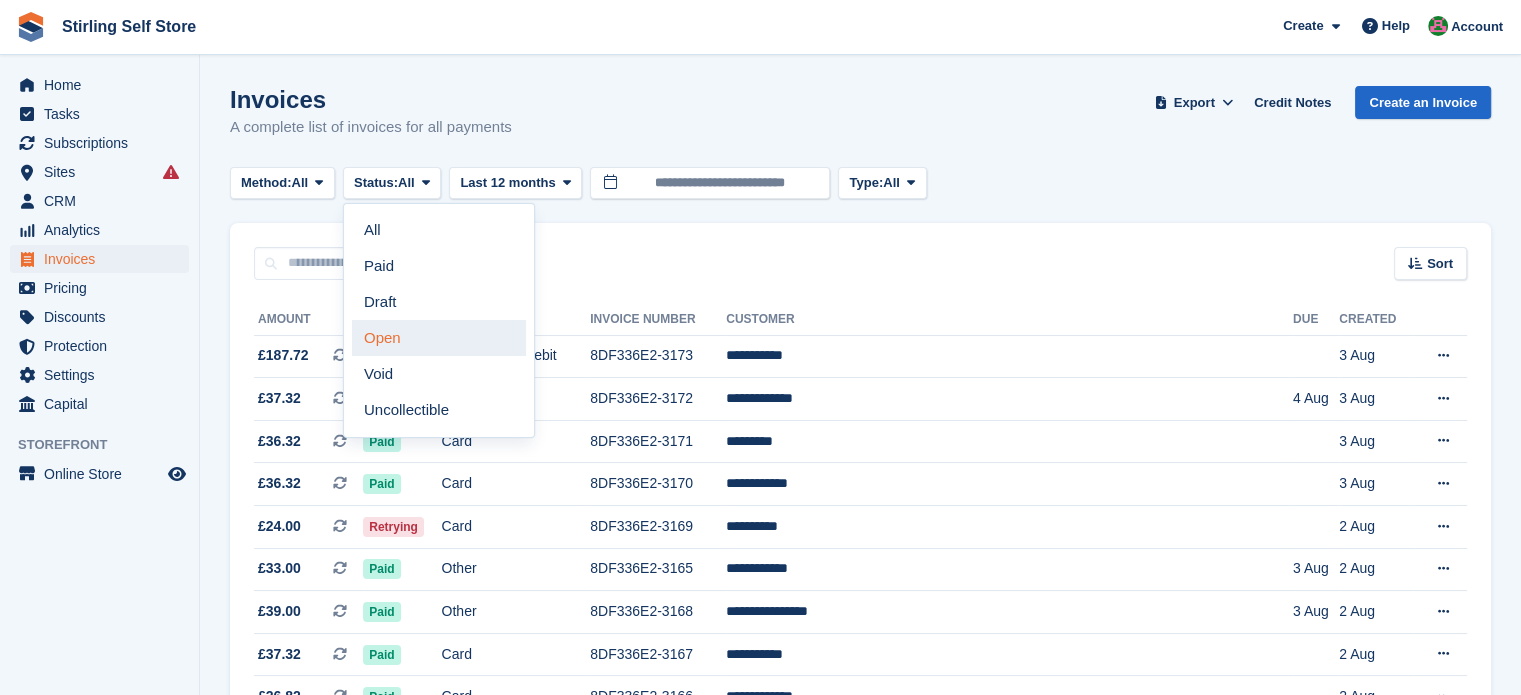 click on "Open" at bounding box center (439, 338) 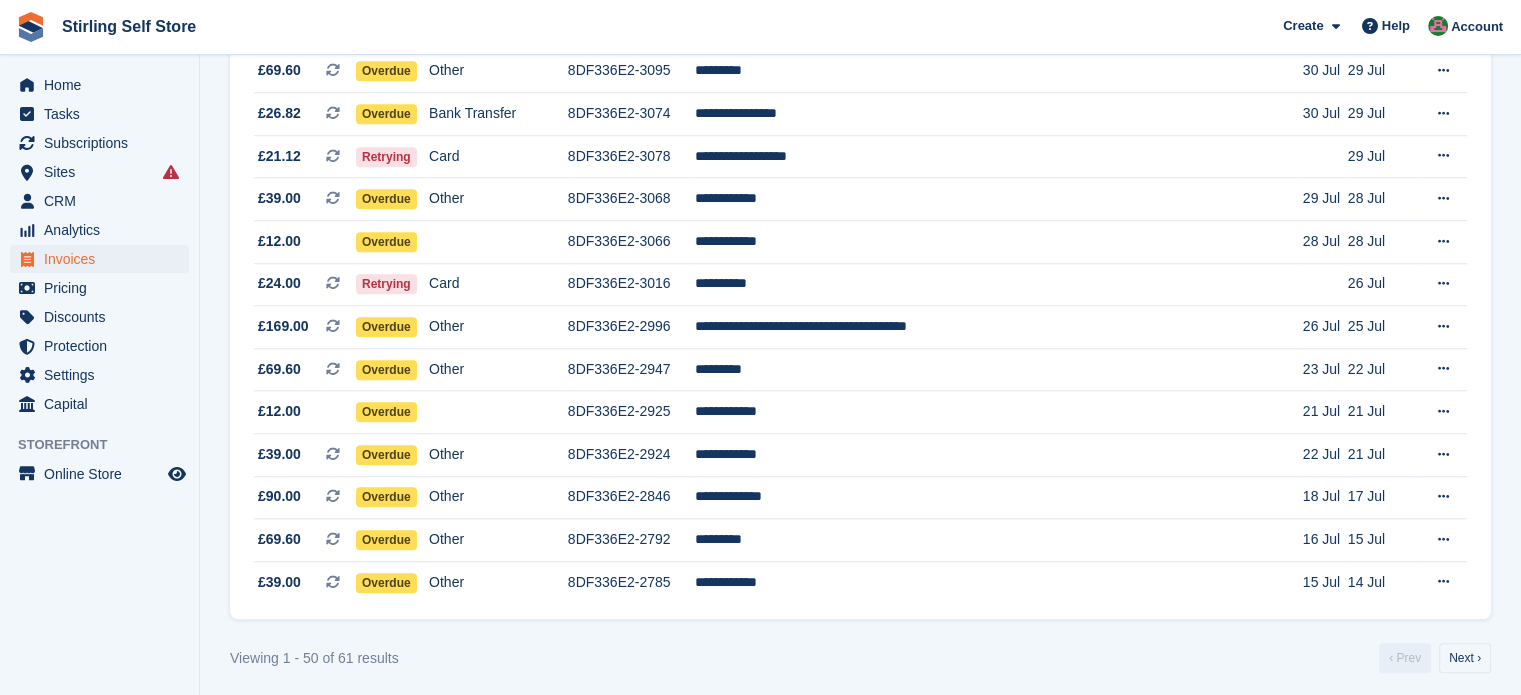 scroll, scrollTop: 1879, scrollLeft: 0, axis: vertical 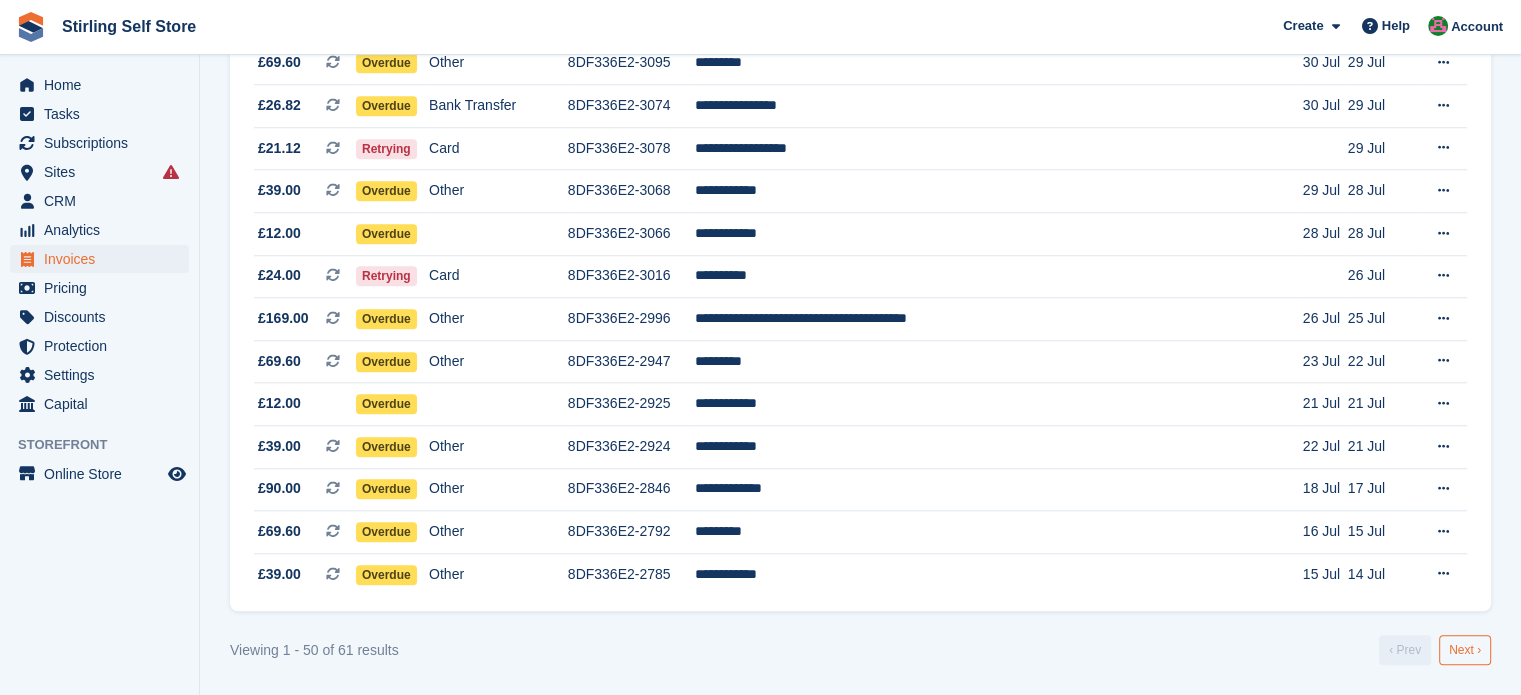 click on "Next ›" at bounding box center (1465, 650) 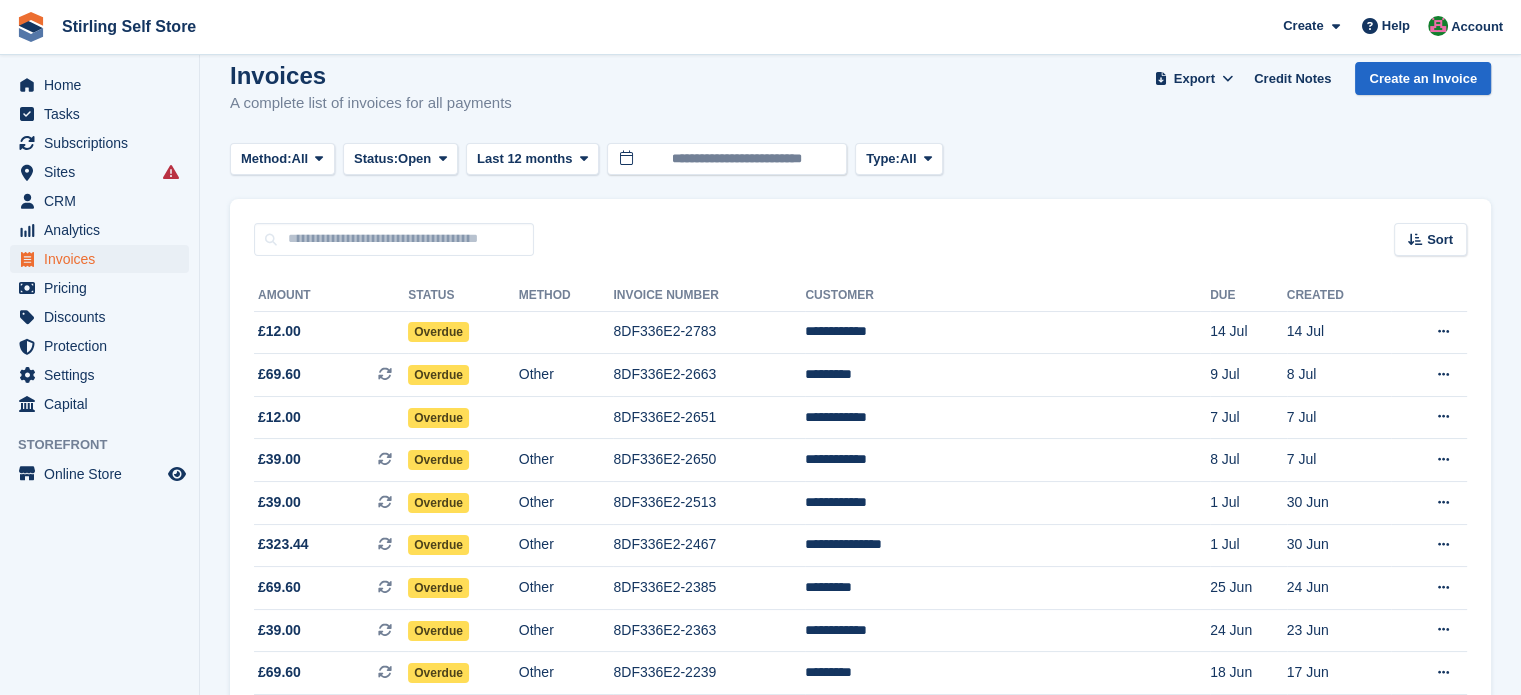 scroll, scrollTop: 10, scrollLeft: 0, axis: vertical 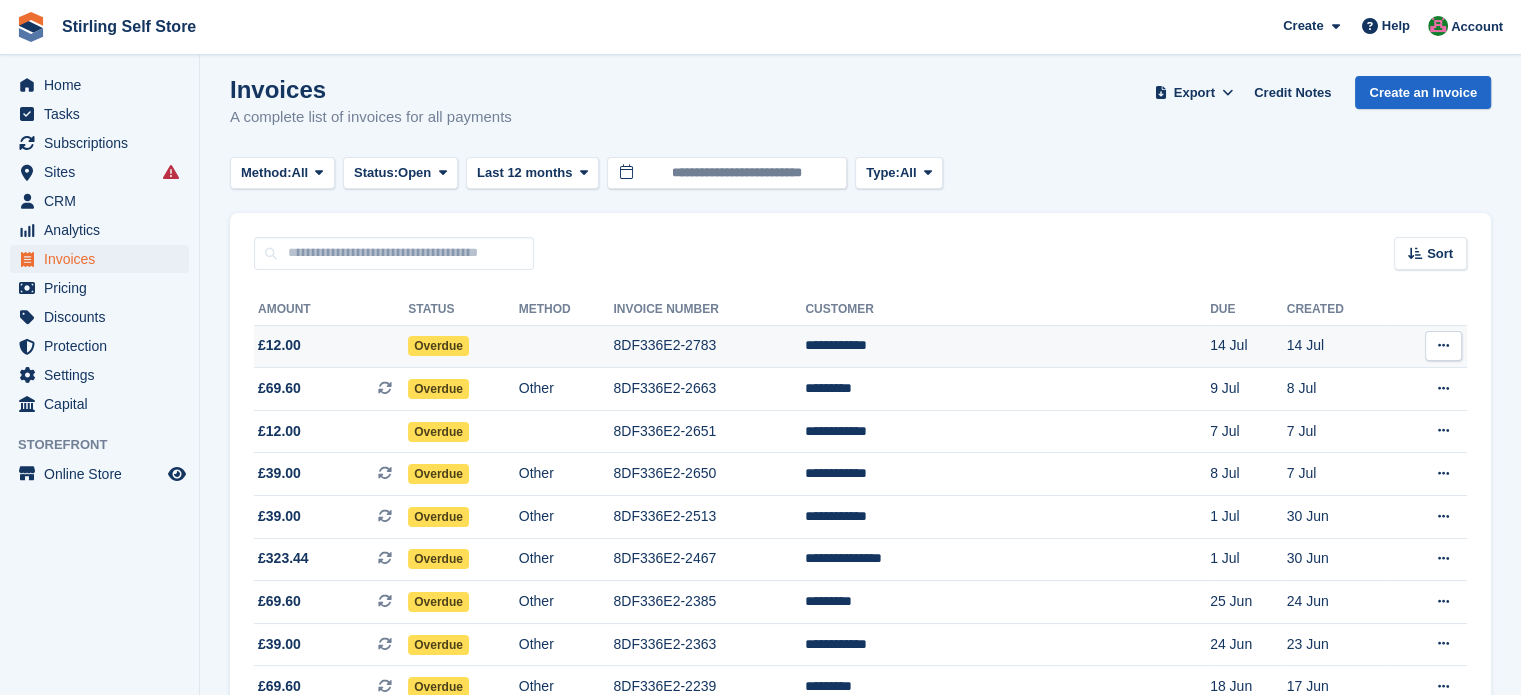 click on "**********" at bounding box center (1007, 346) 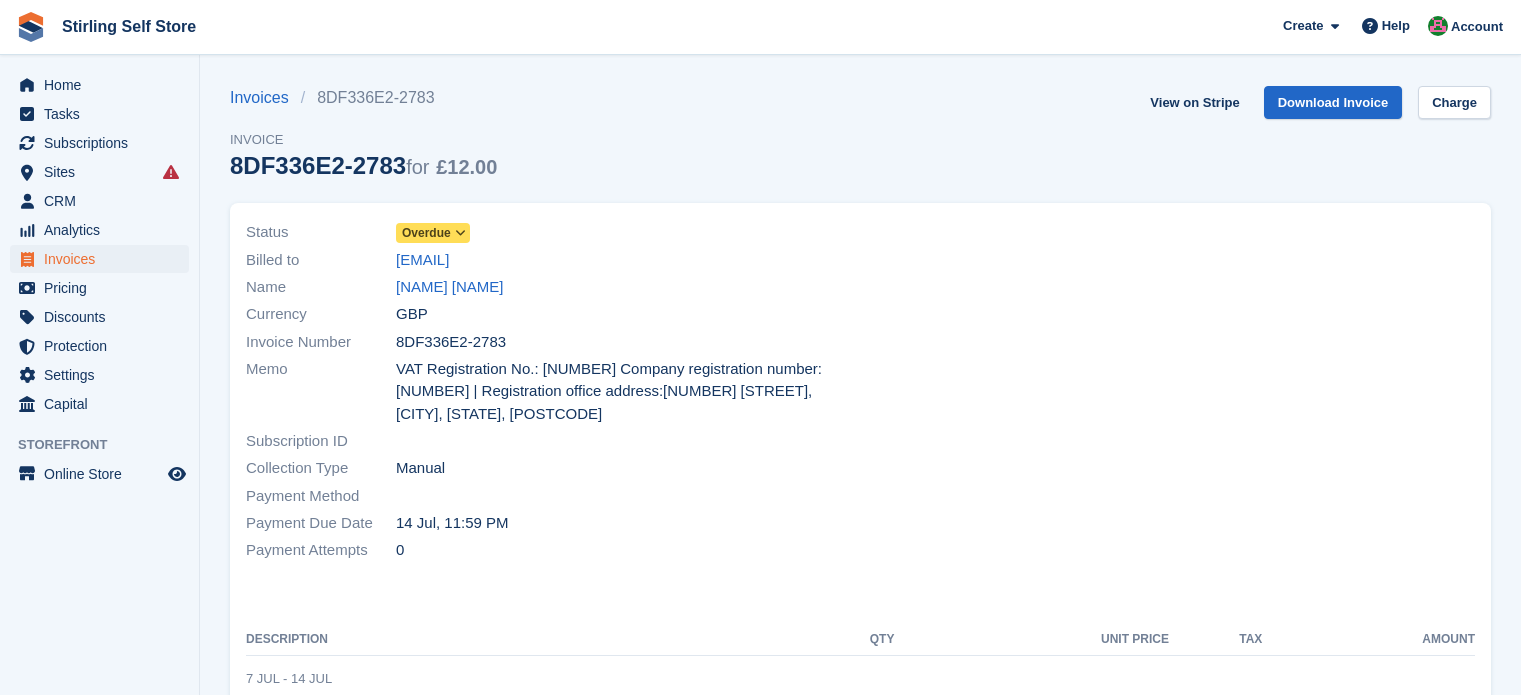 scroll, scrollTop: 0, scrollLeft: 0, axis: both 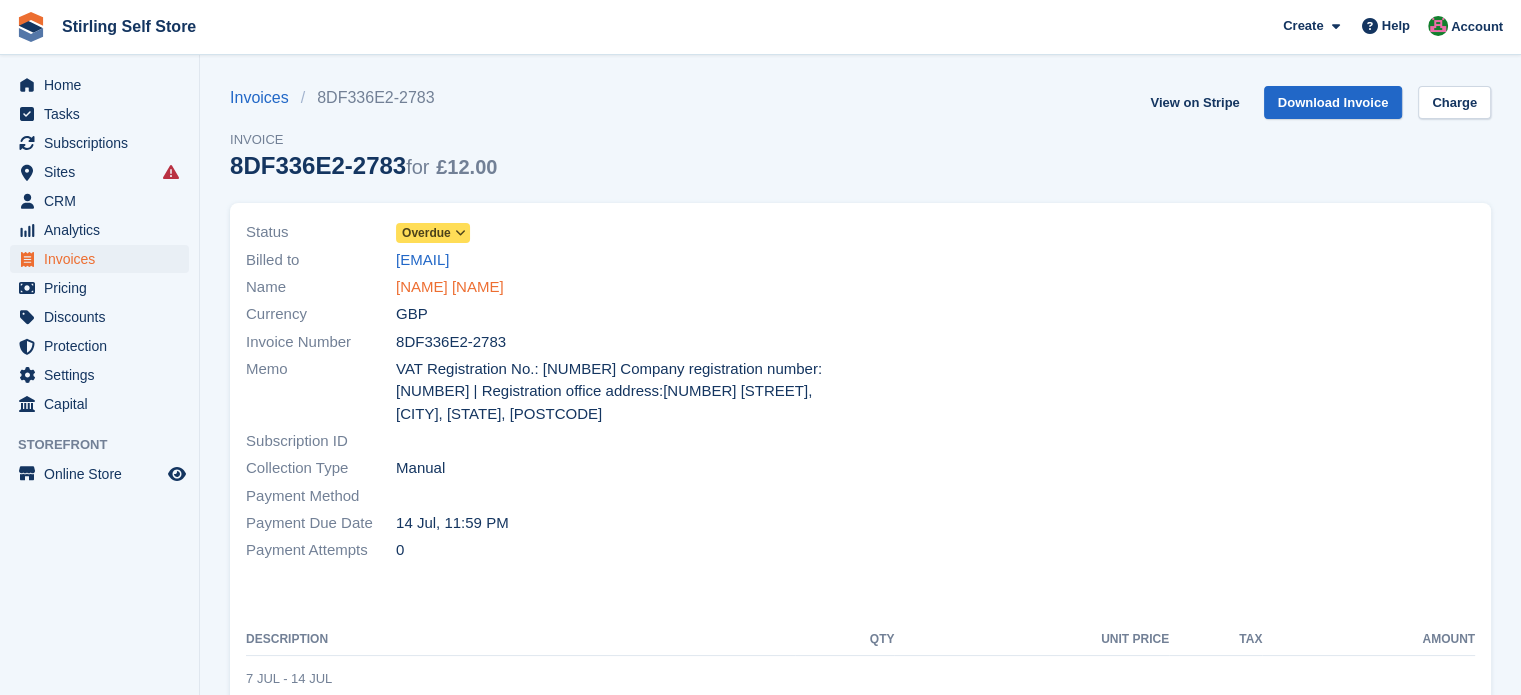 click on "[NAME] [NAME]" at bounding box center [450, 287] 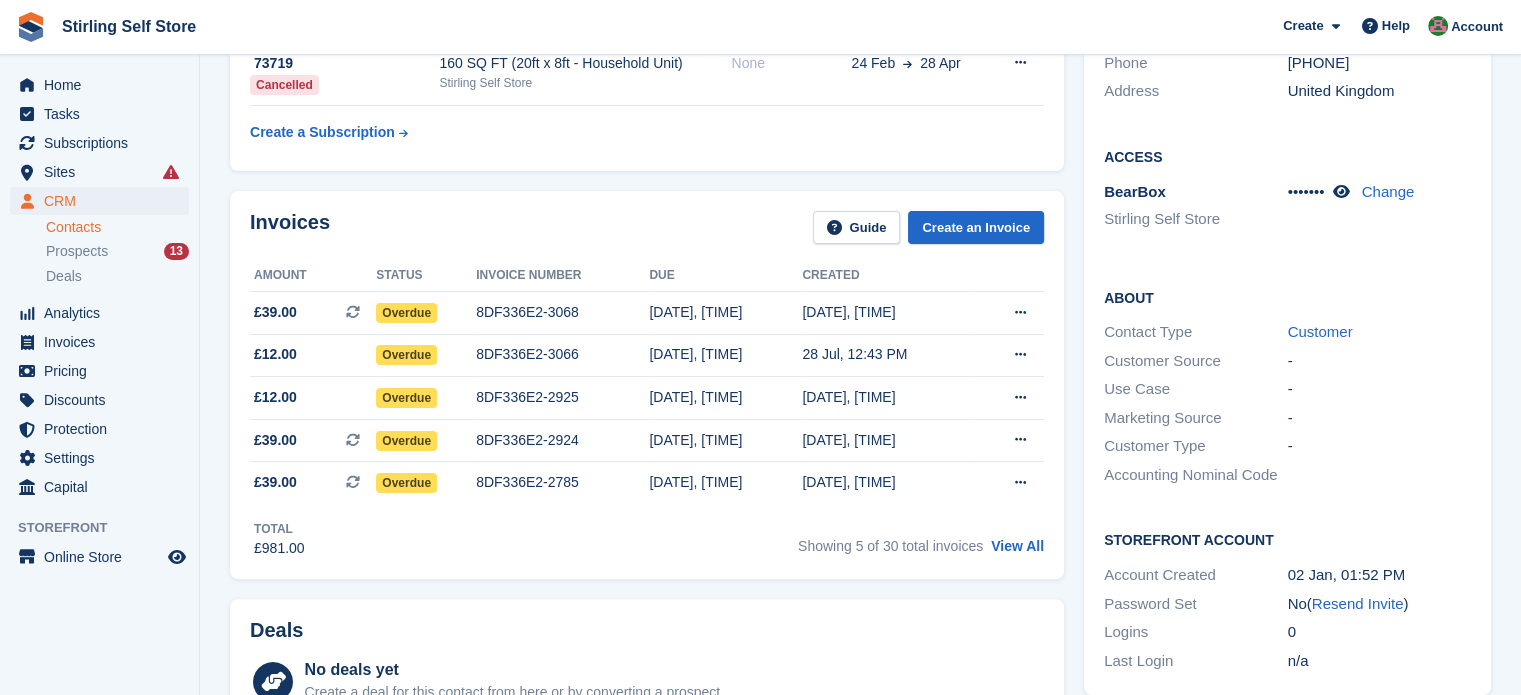 scroll, scrollTop: 440, scrollLeft: 0, axis: vertical 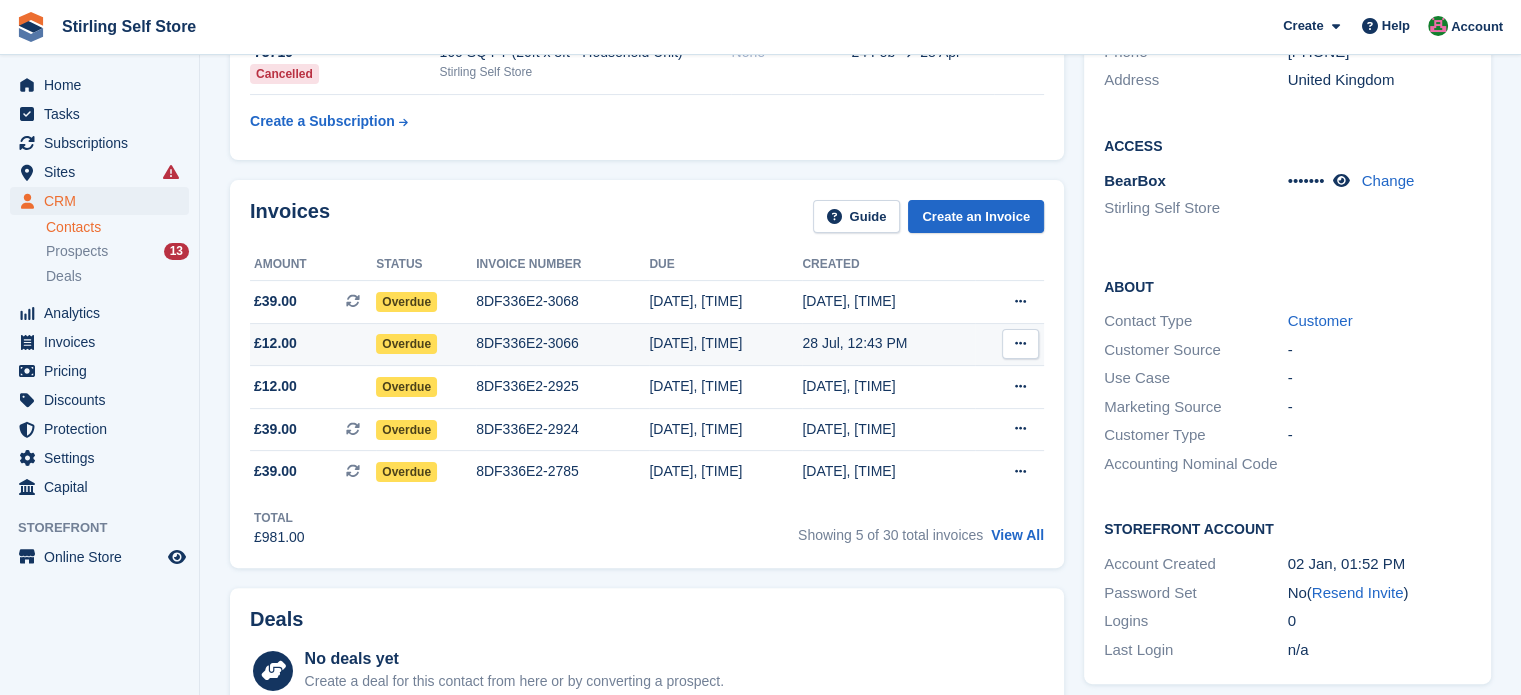 click on "8DF336E2-3066" at bounding box center [562, 344] 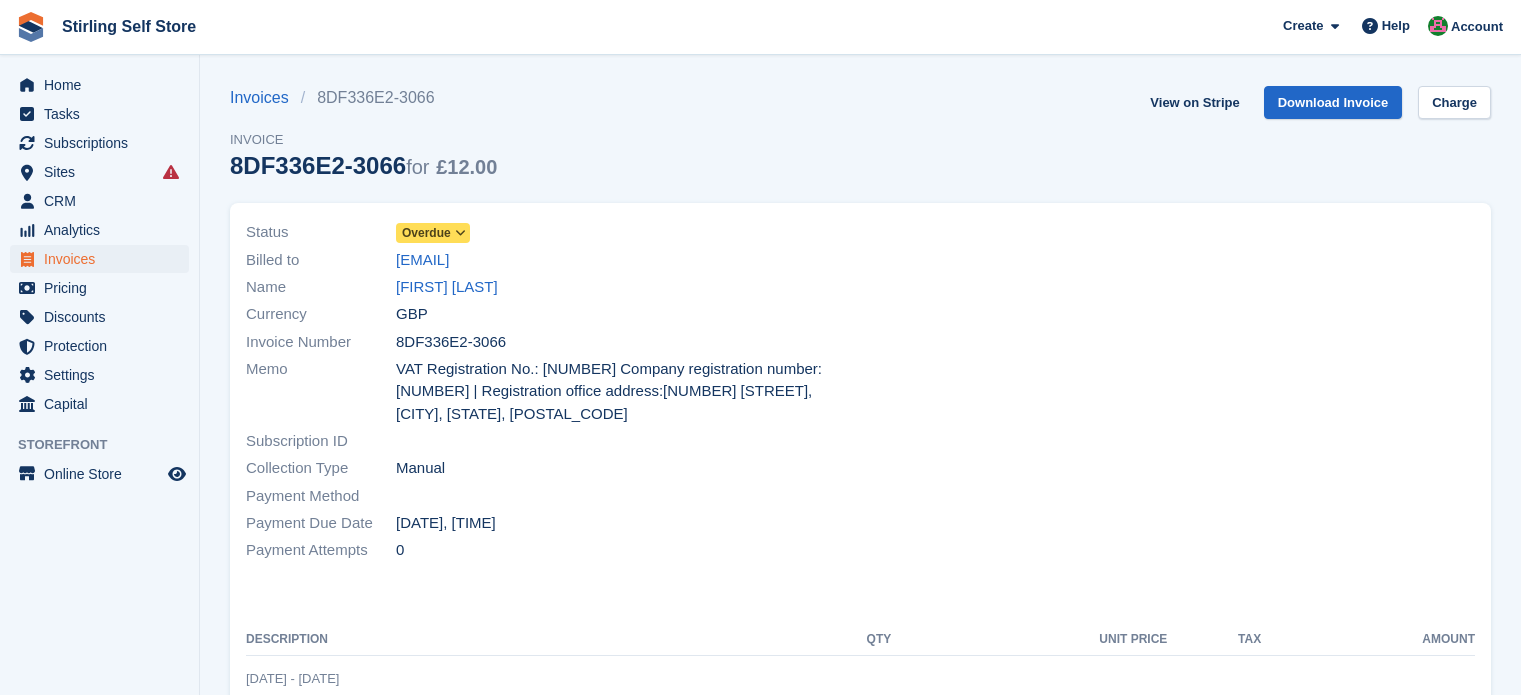 scroll, scrollTop: 0, scrollLeft: 0, axis: both 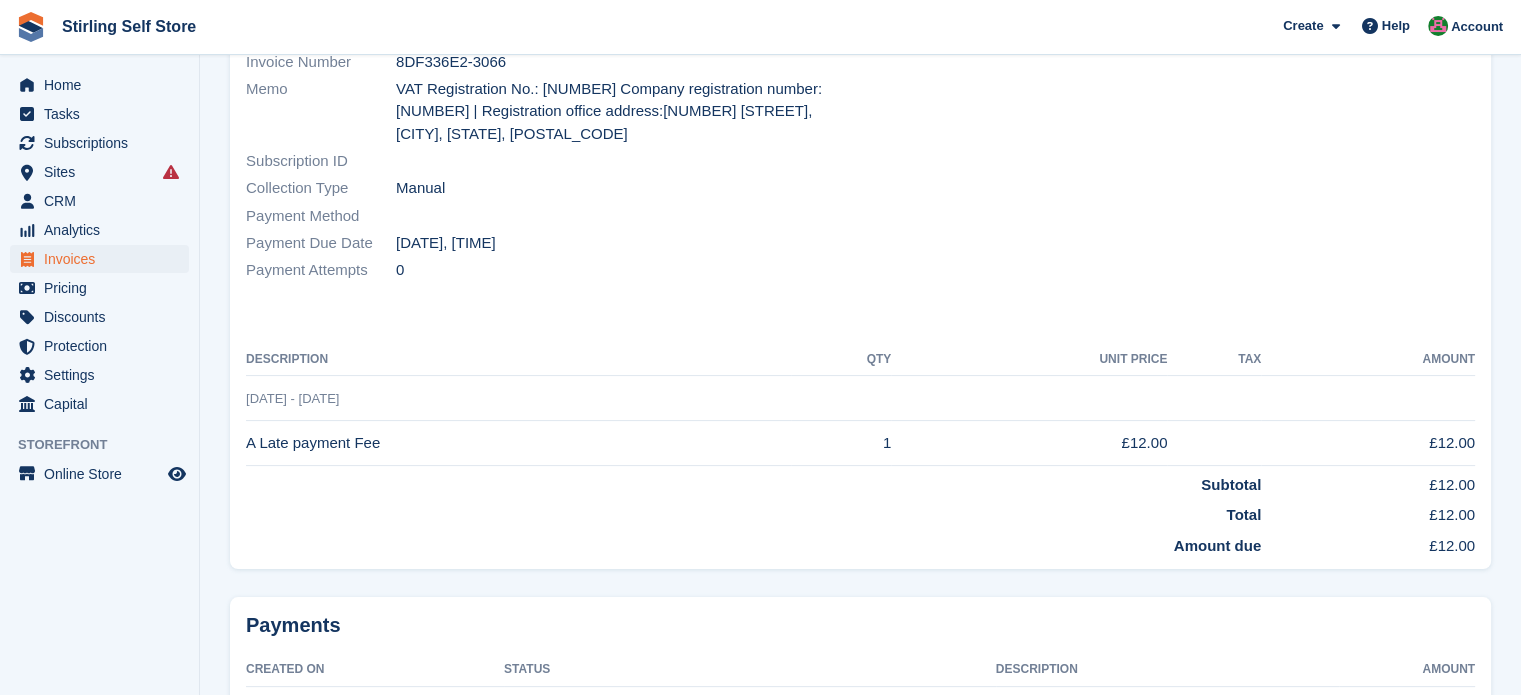 click on "Home
Tasks
Subscriptions
Subscriptions
Subscriptions
Contracts
Price increases
NEW
Contracts
Price increases
NEW
Sites
Sites
Sites
Stirling Self Store" at bounding box center [99, 352] 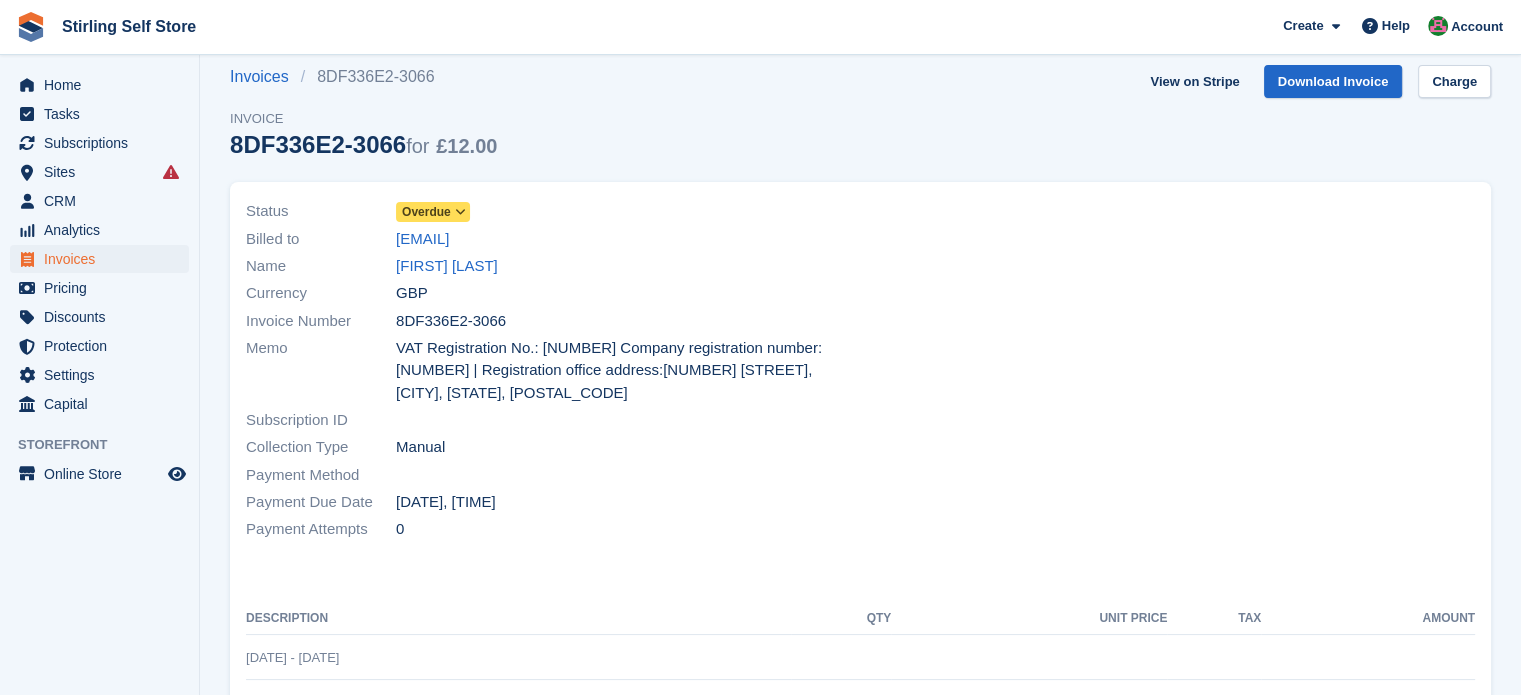scroll, scrollTop: 0, scrollLeft: 0, axis: both 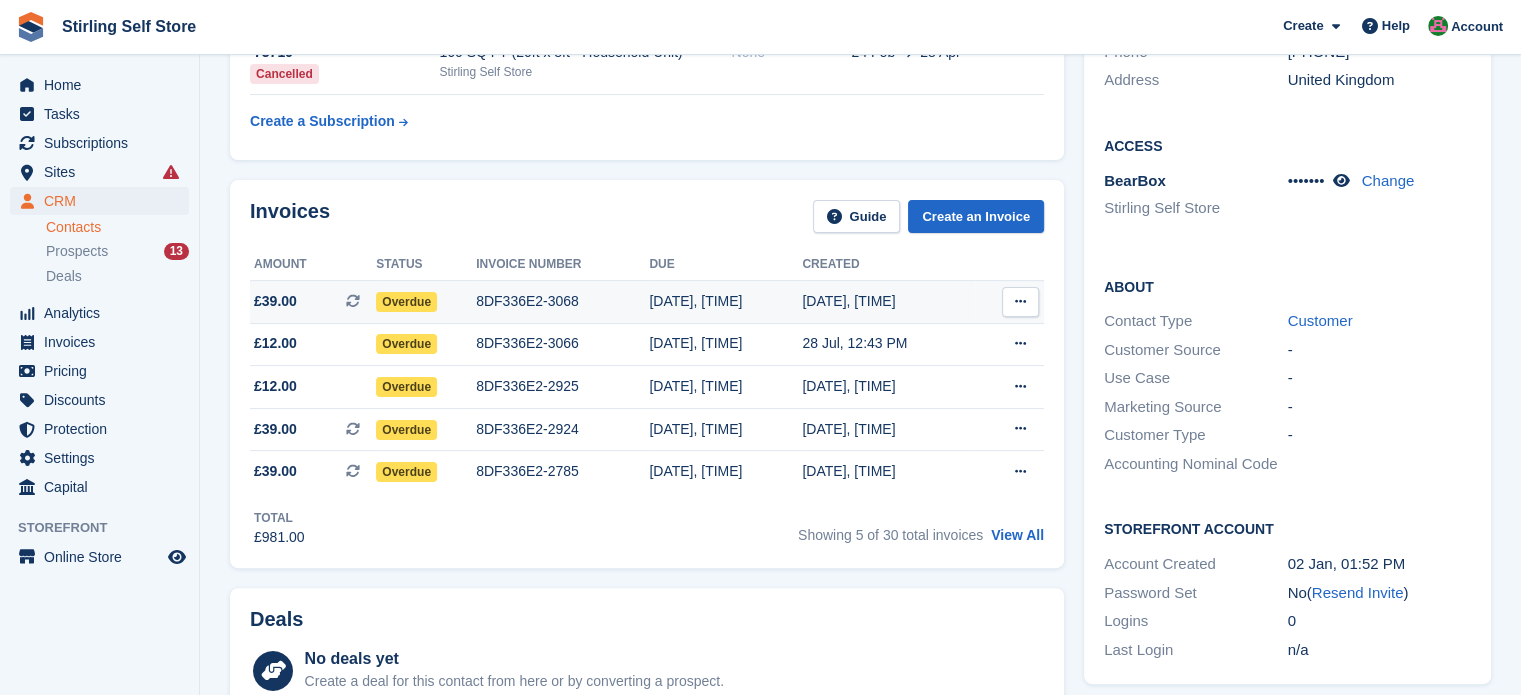click on "8DF336E2-3068" at bounding box center (562, 301) 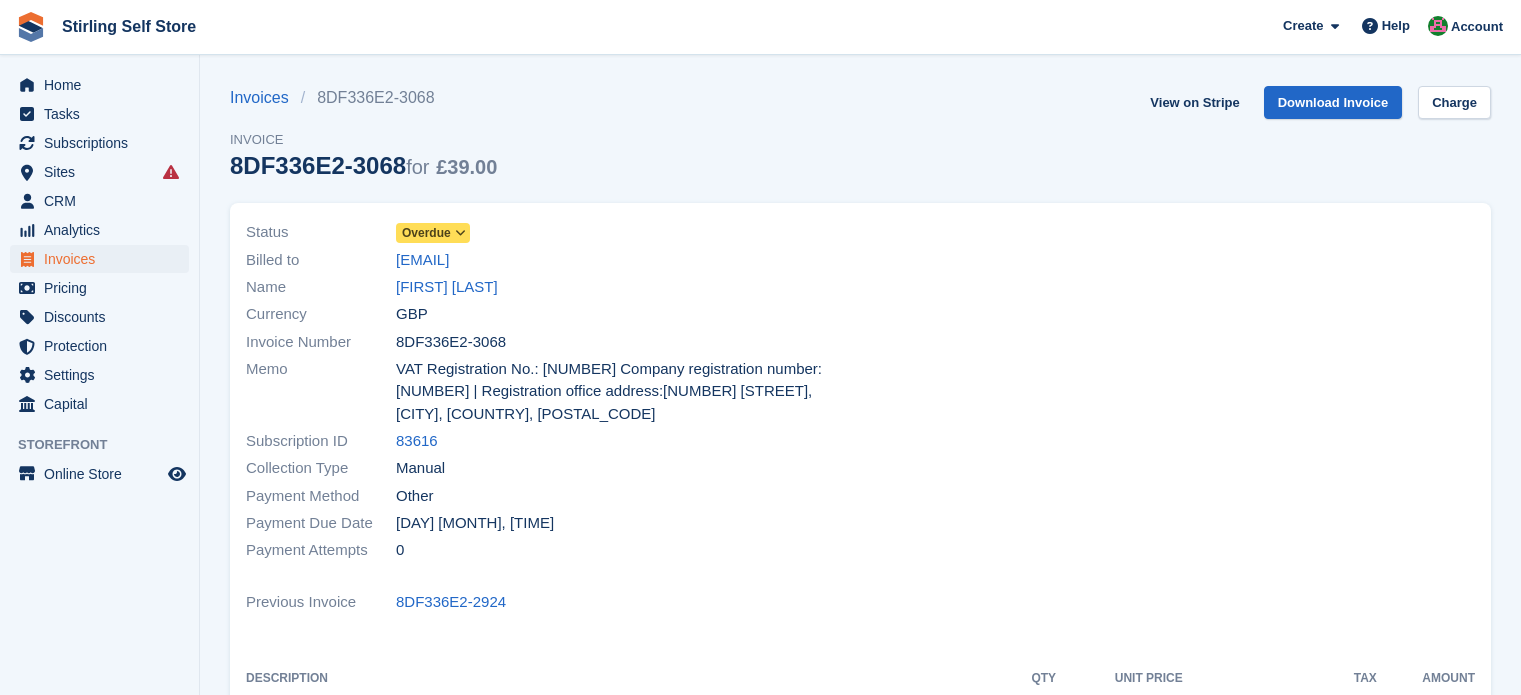 scroll, scrollTop: 0, scrollLeft: 0, axis: both 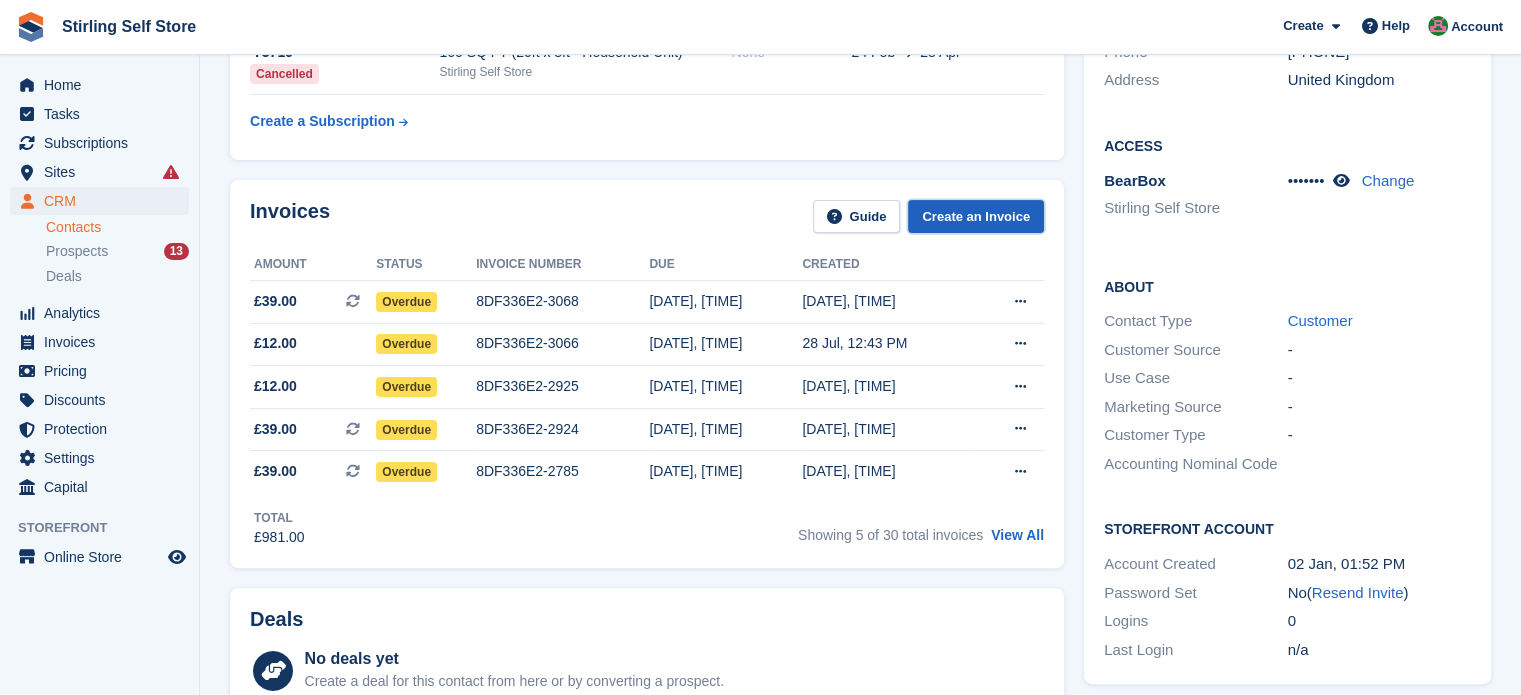 click on "Create an Invoice" at bounding box center [976, 216] 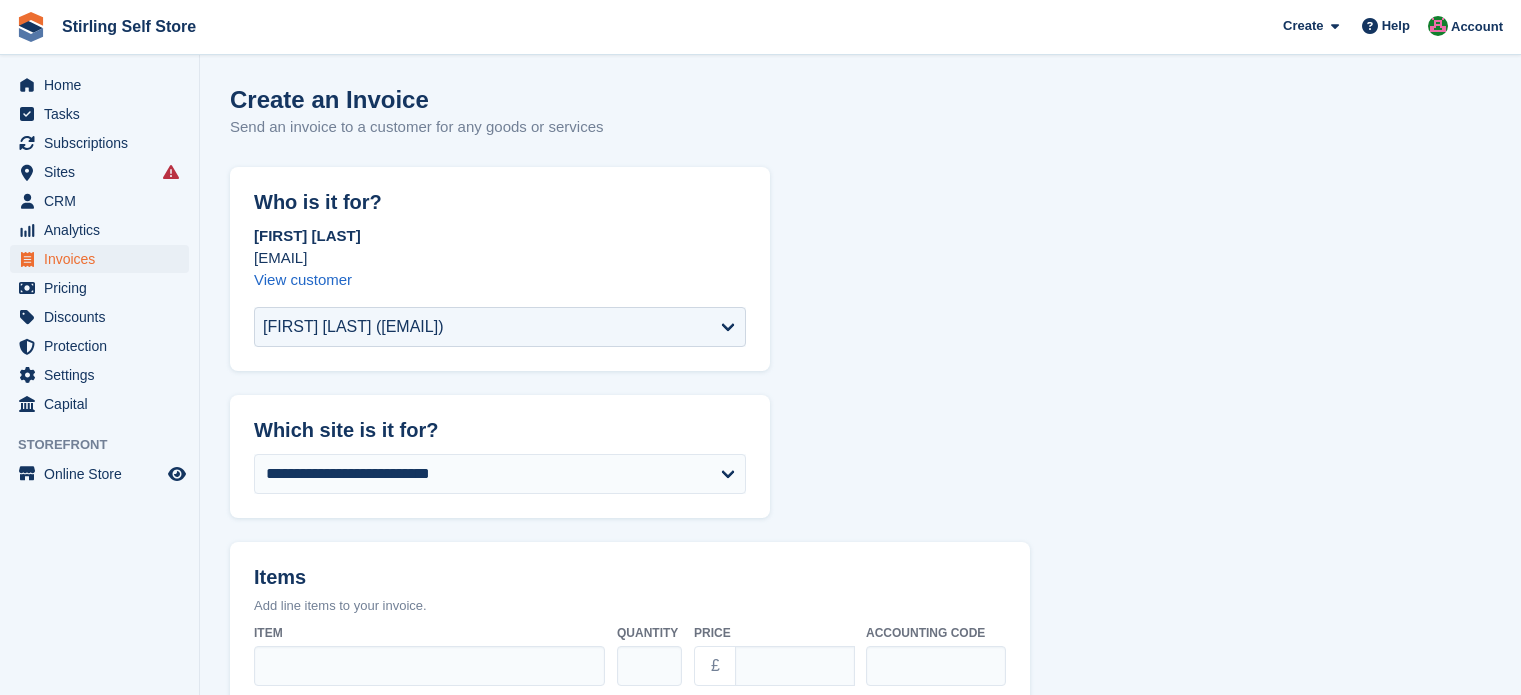 scroll, scrollTop: 0, scrollLeft: 0, axis: both 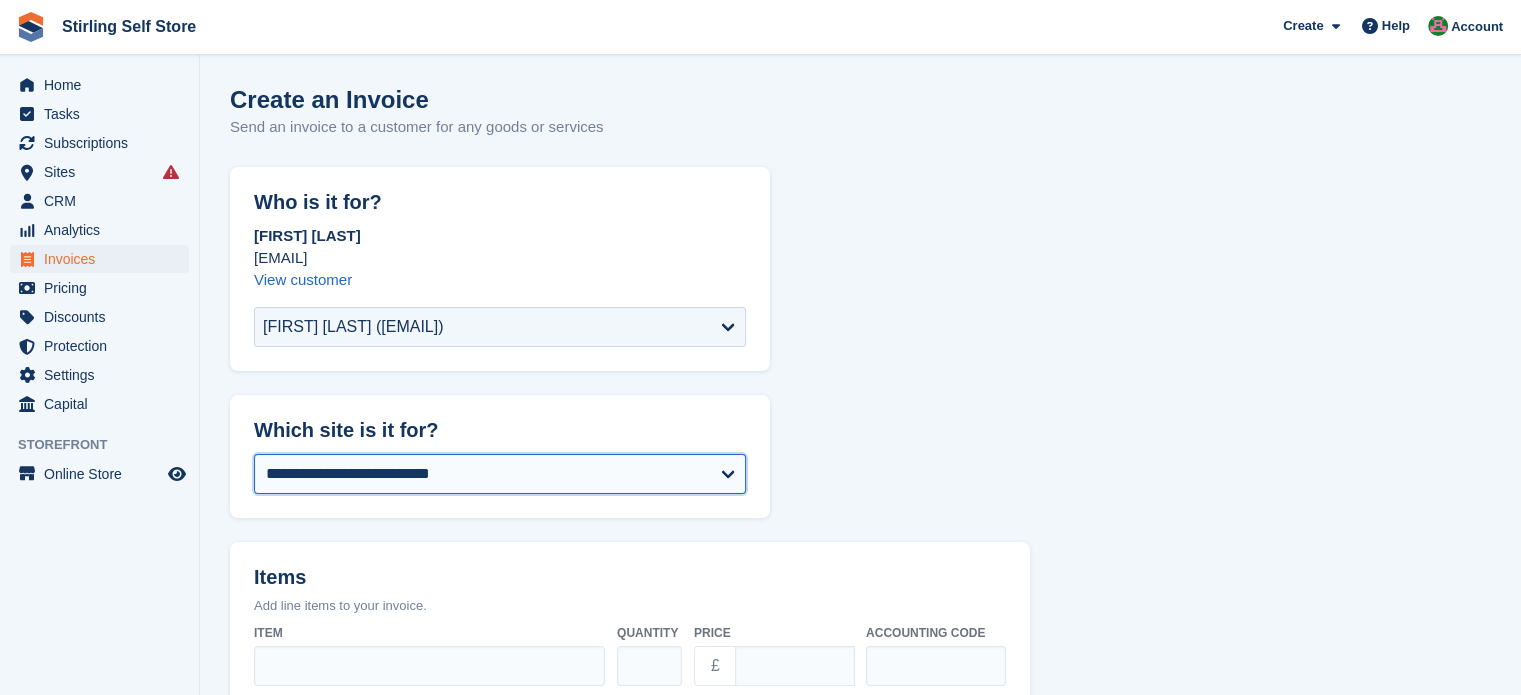 click on "**********" at bounding box center [500, 474] 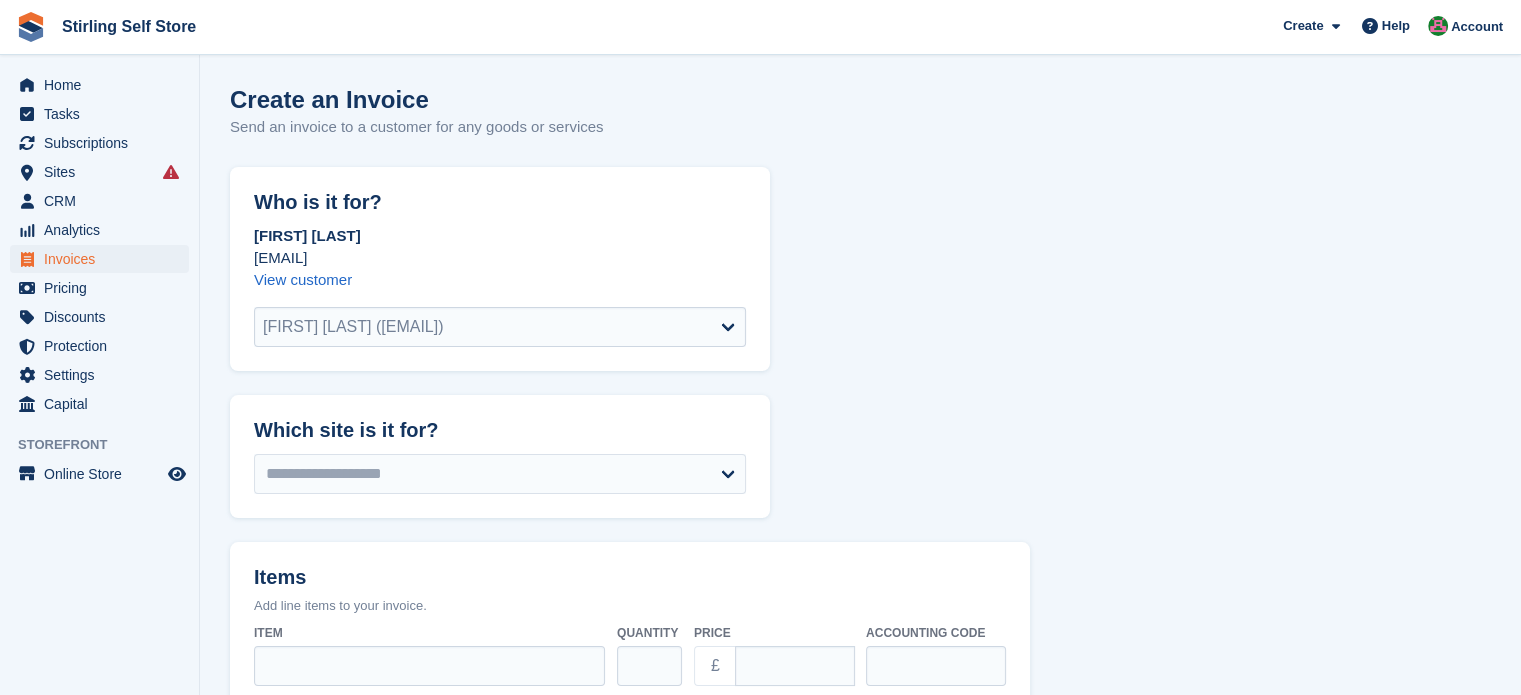 select on "******" 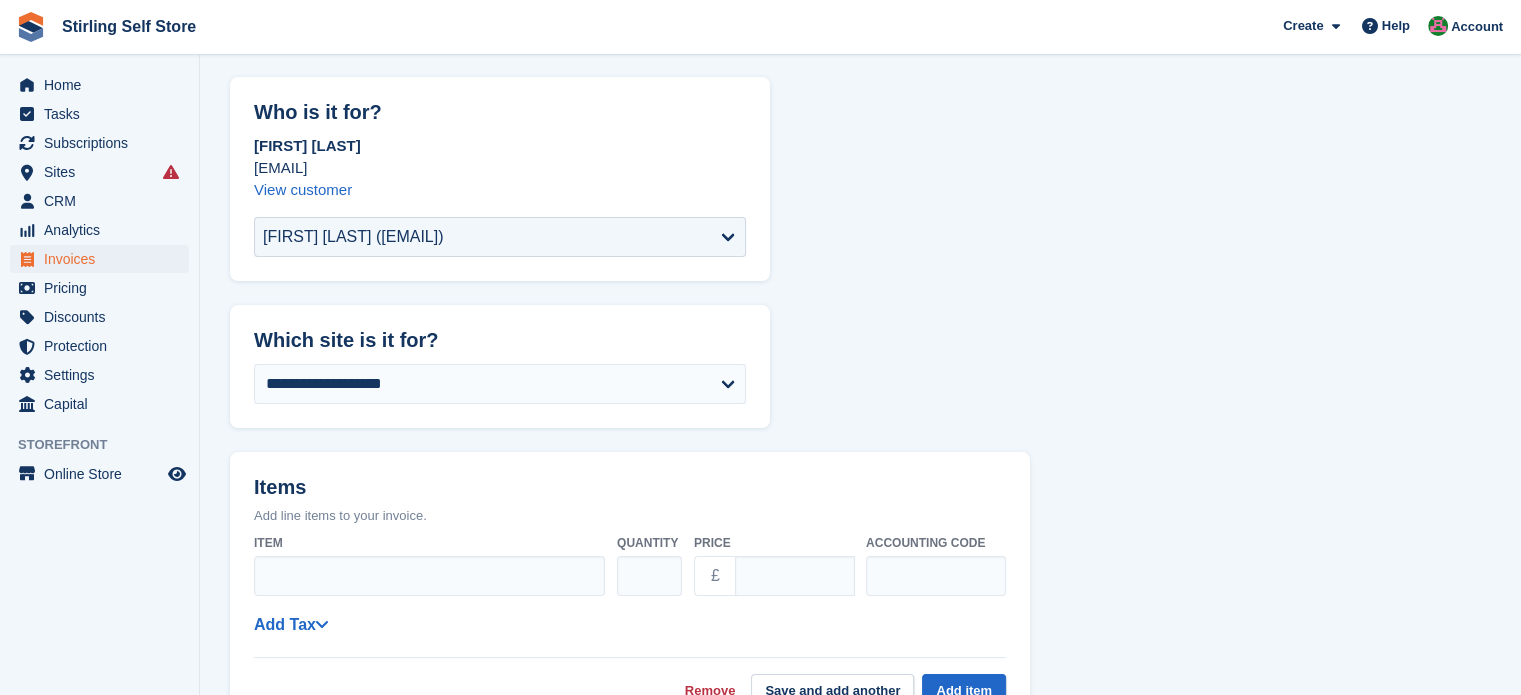 scroll, scrollTop: 160, scrollLeft: 0, axis: vertical 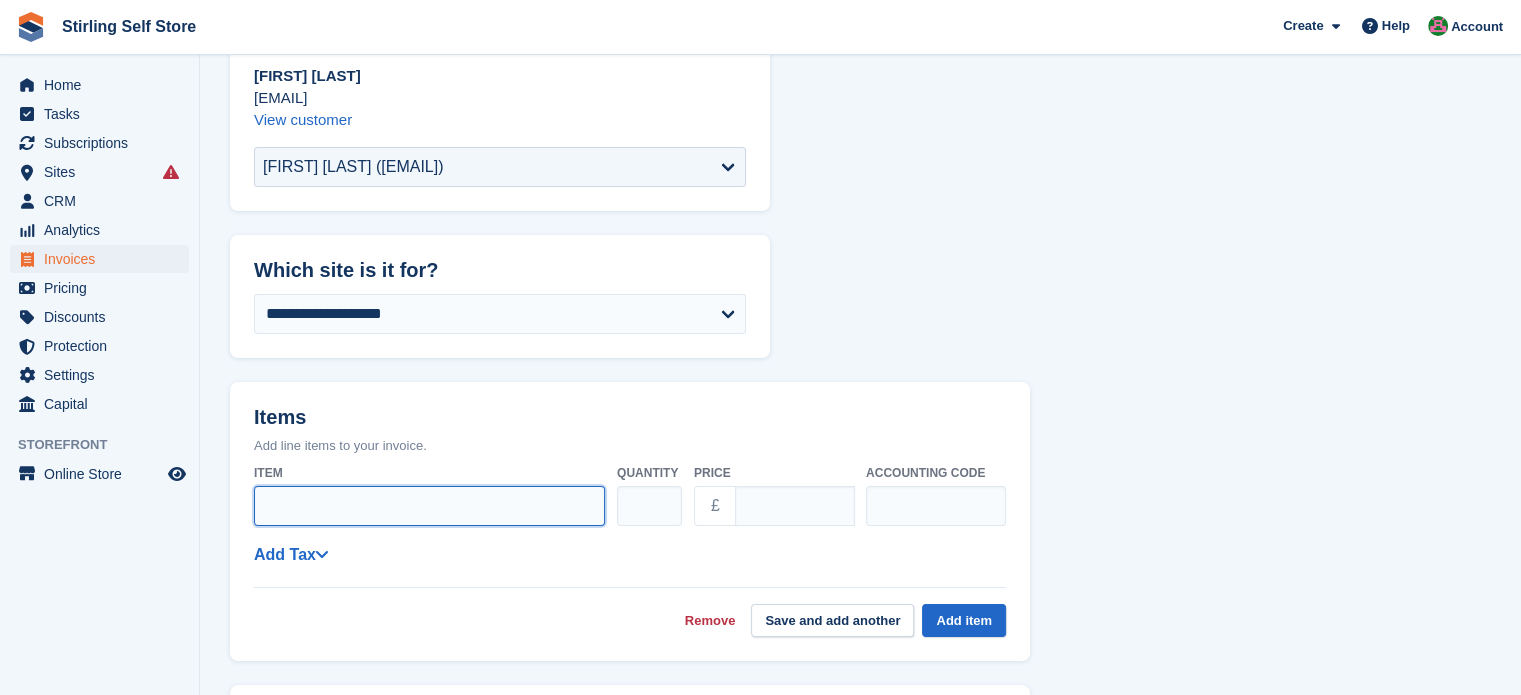 click on "Item" at bounding box center (429, 506) 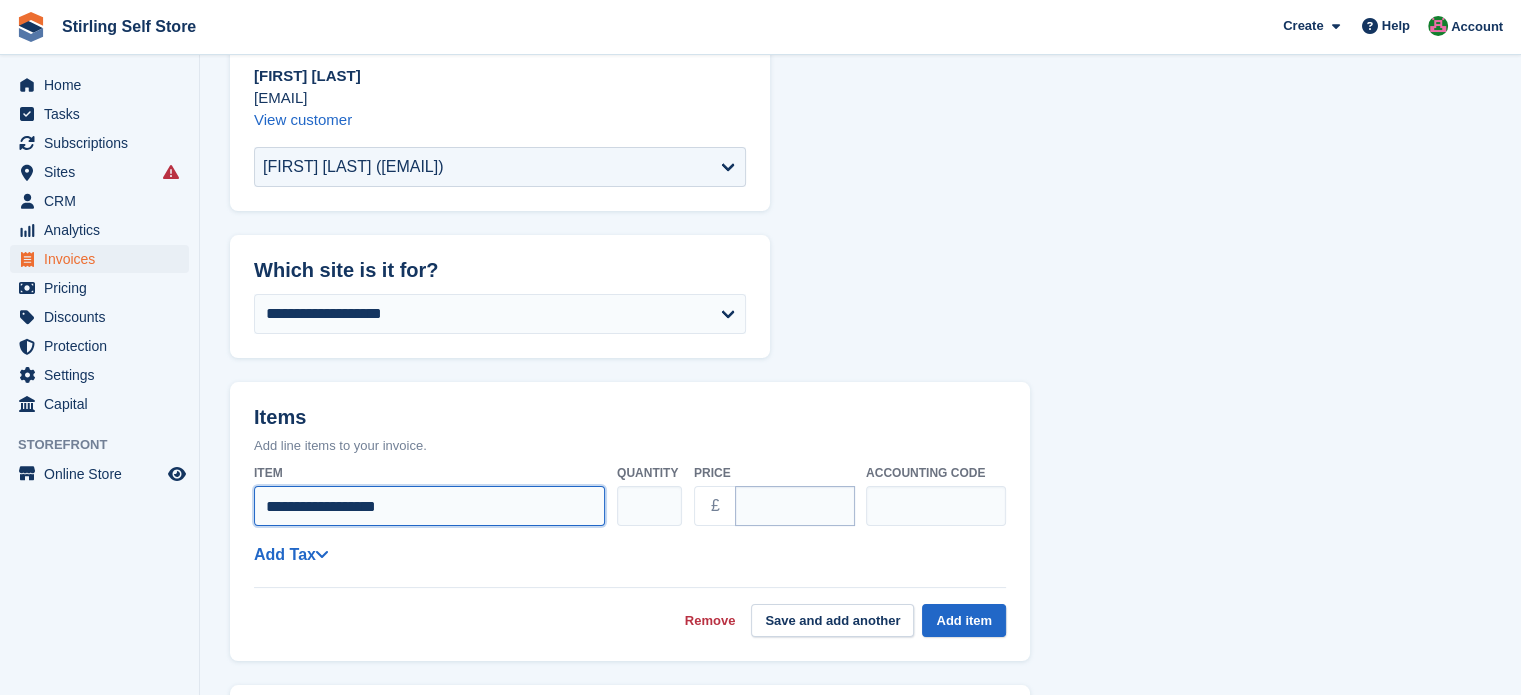 type on "**********" 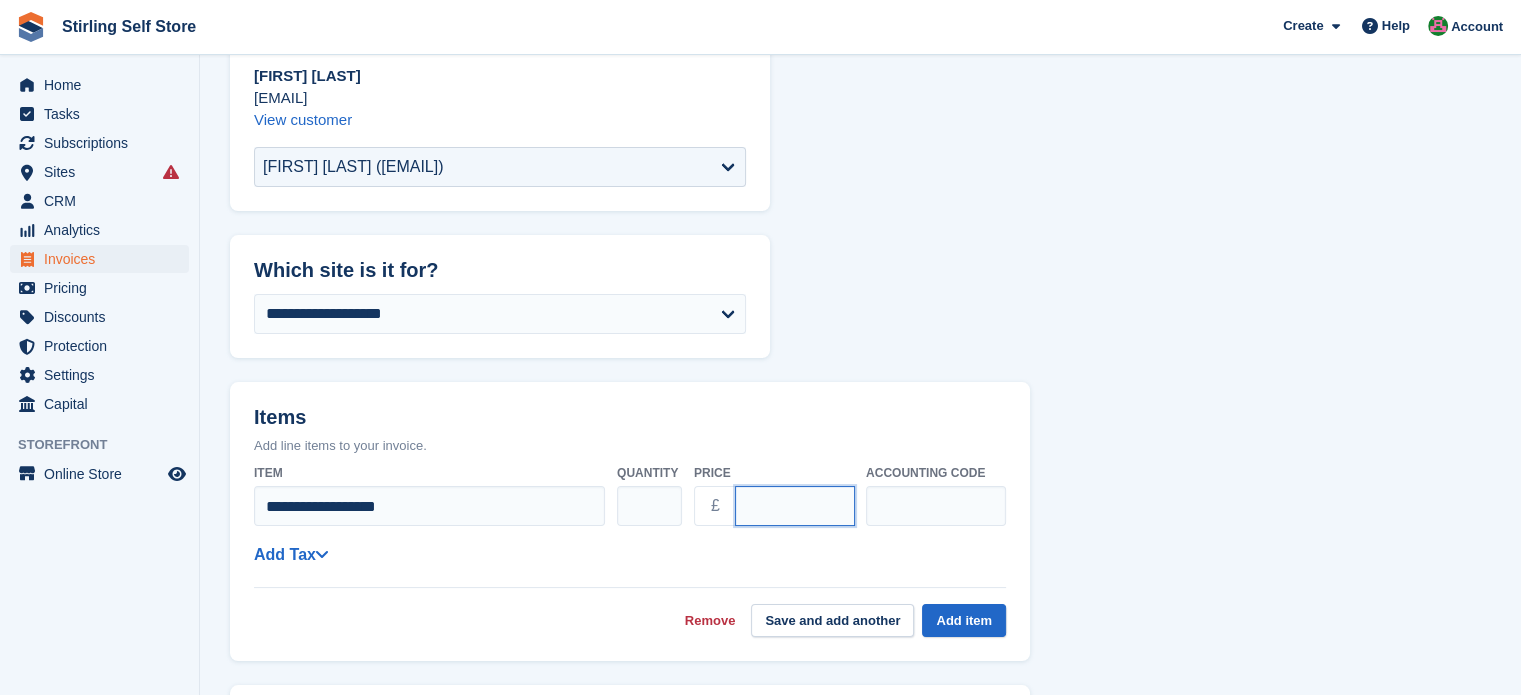 click on "****" at bounding box center (795, 506) 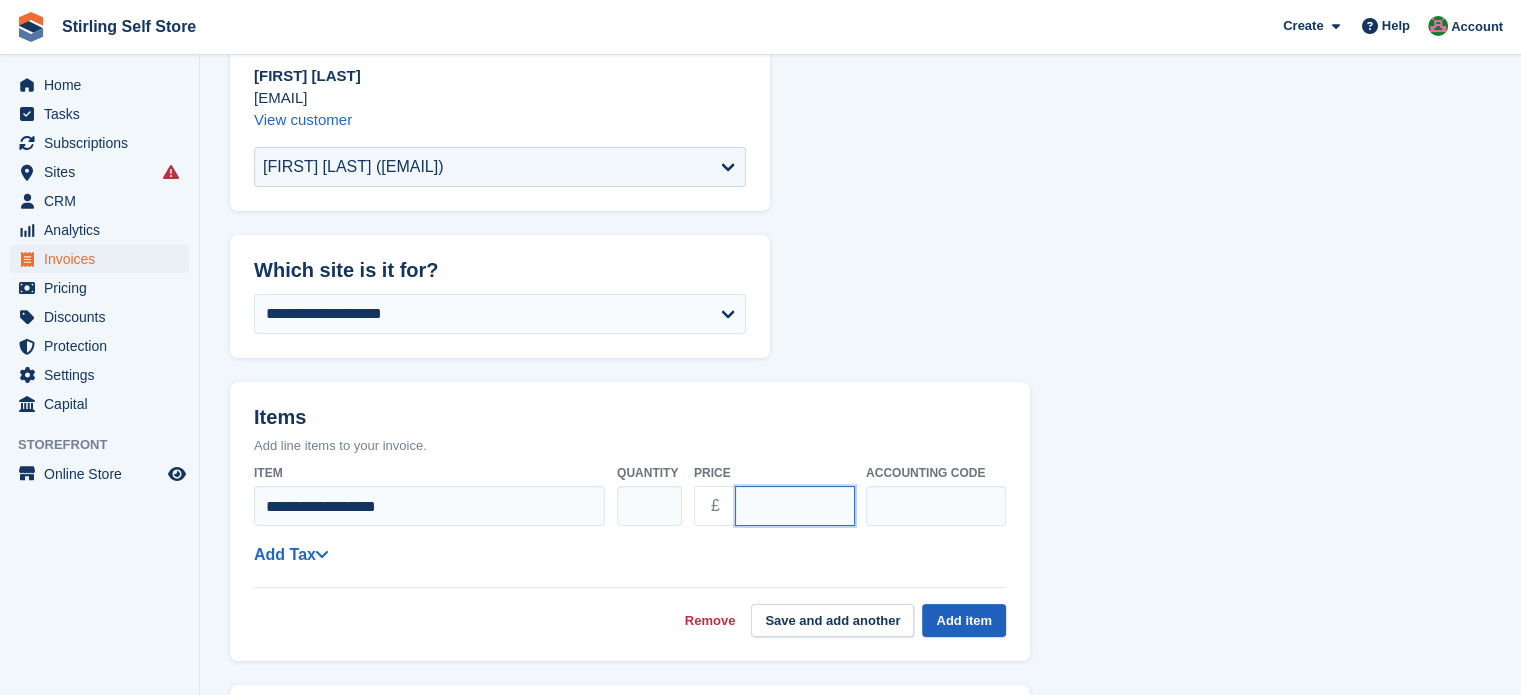 type on "**" 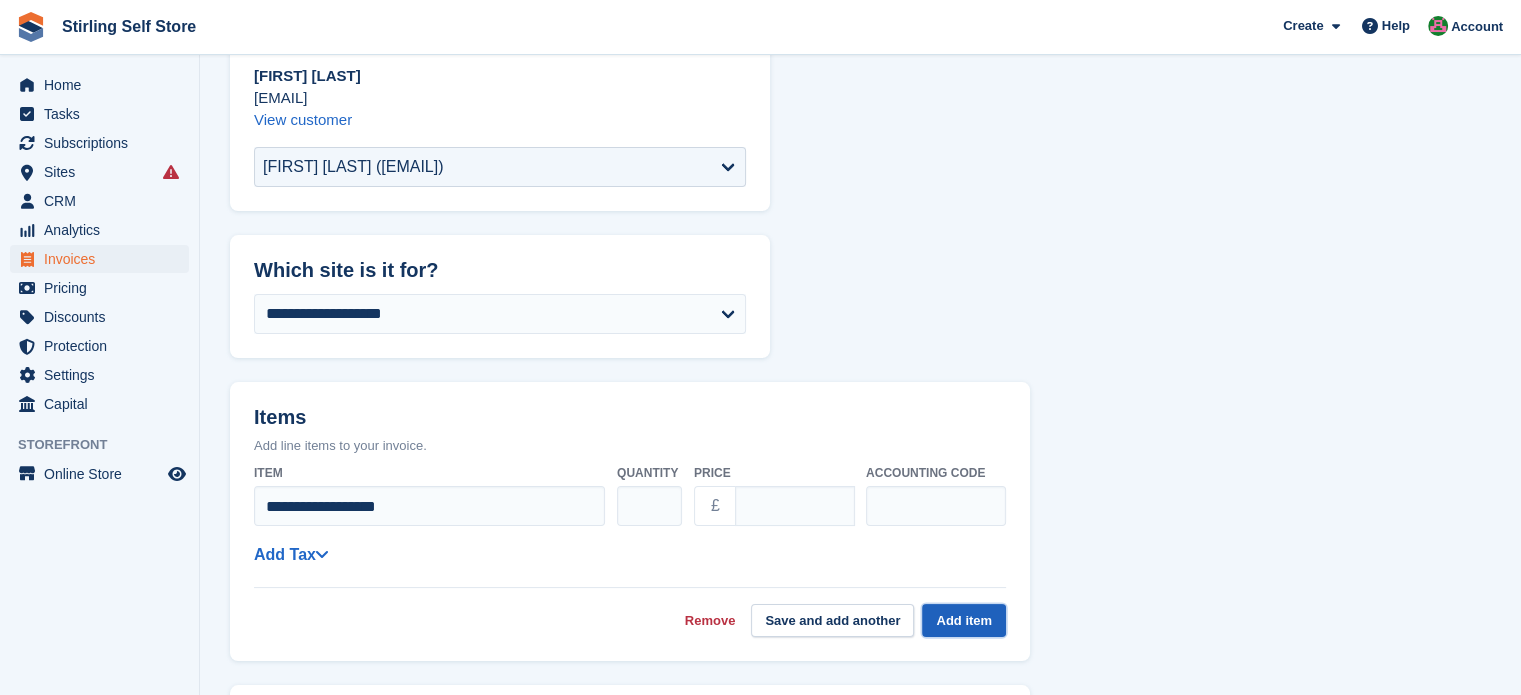 click on "Add item" at bounding box center [964, 620] 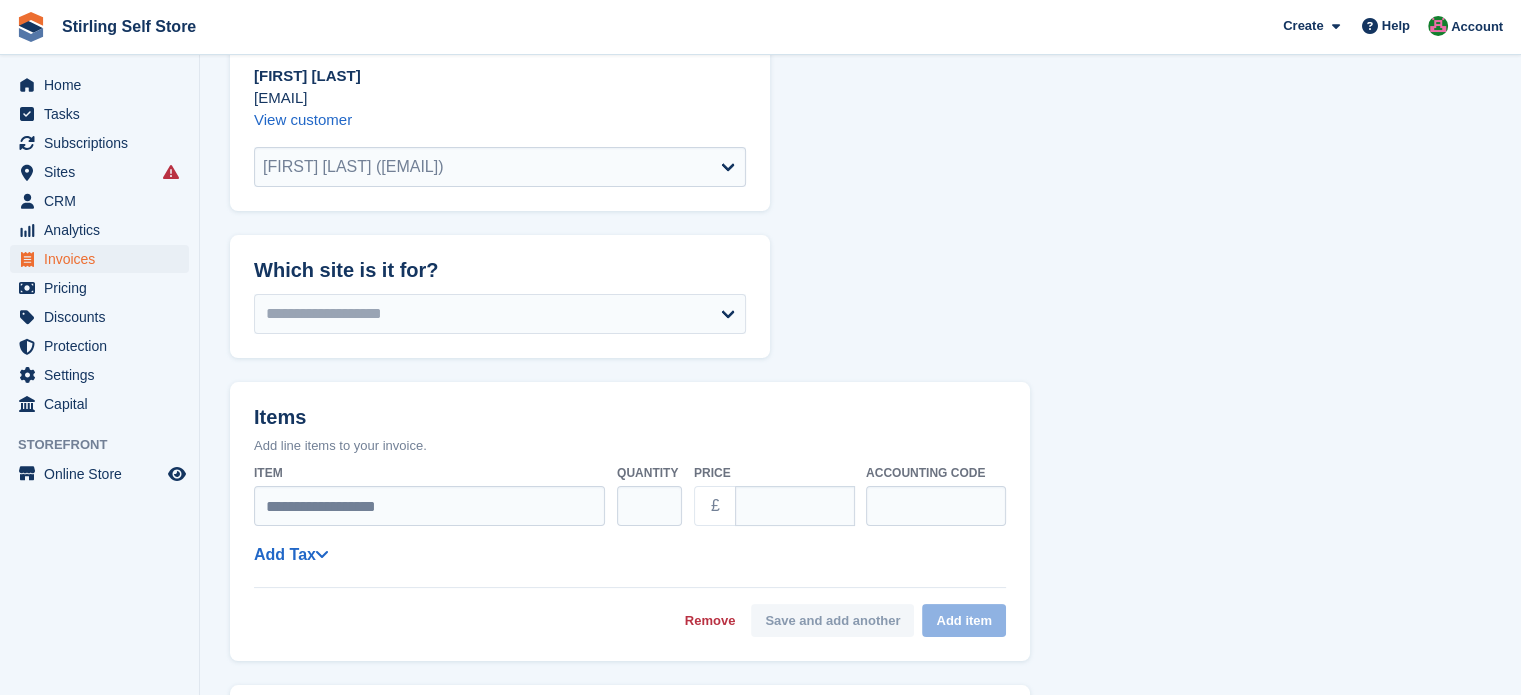select on "******" 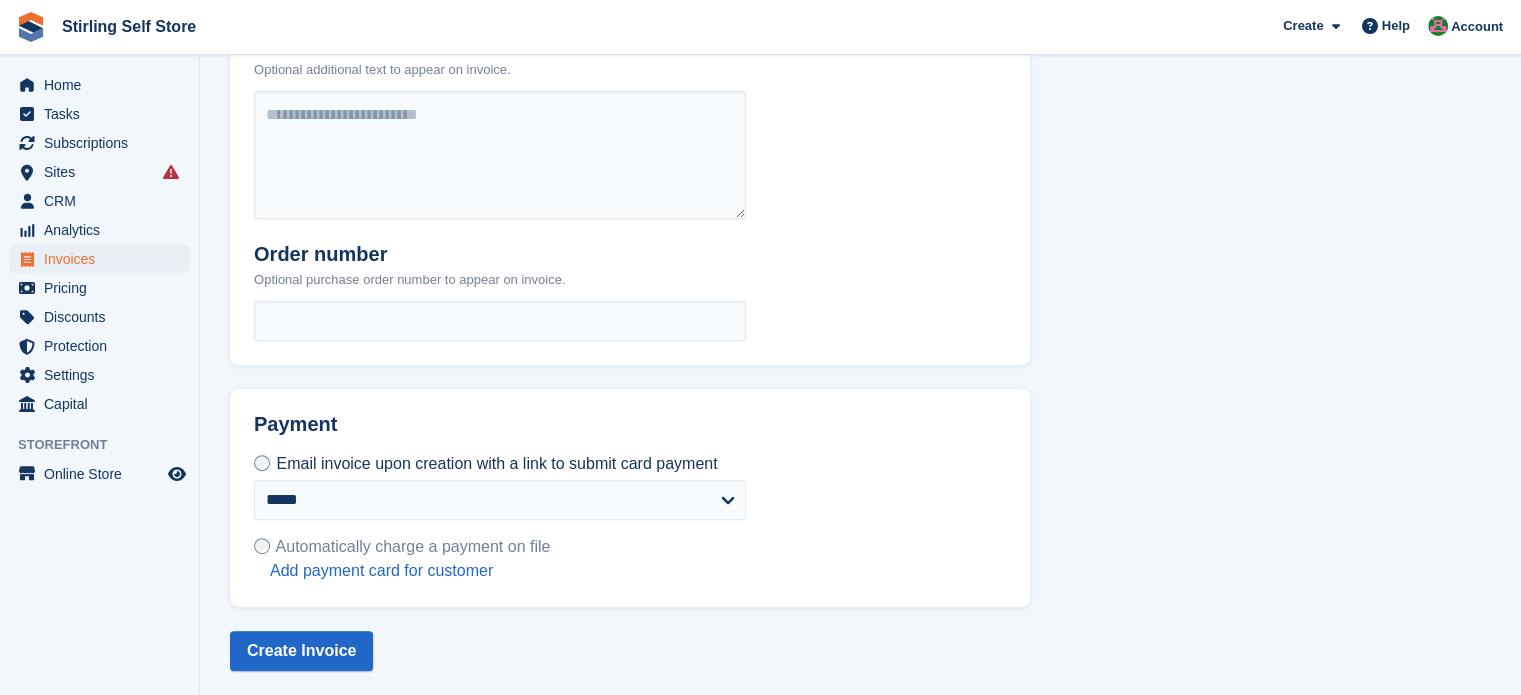 scroll, scrollTop: 812, scrollLeft: 0, axis: vertical 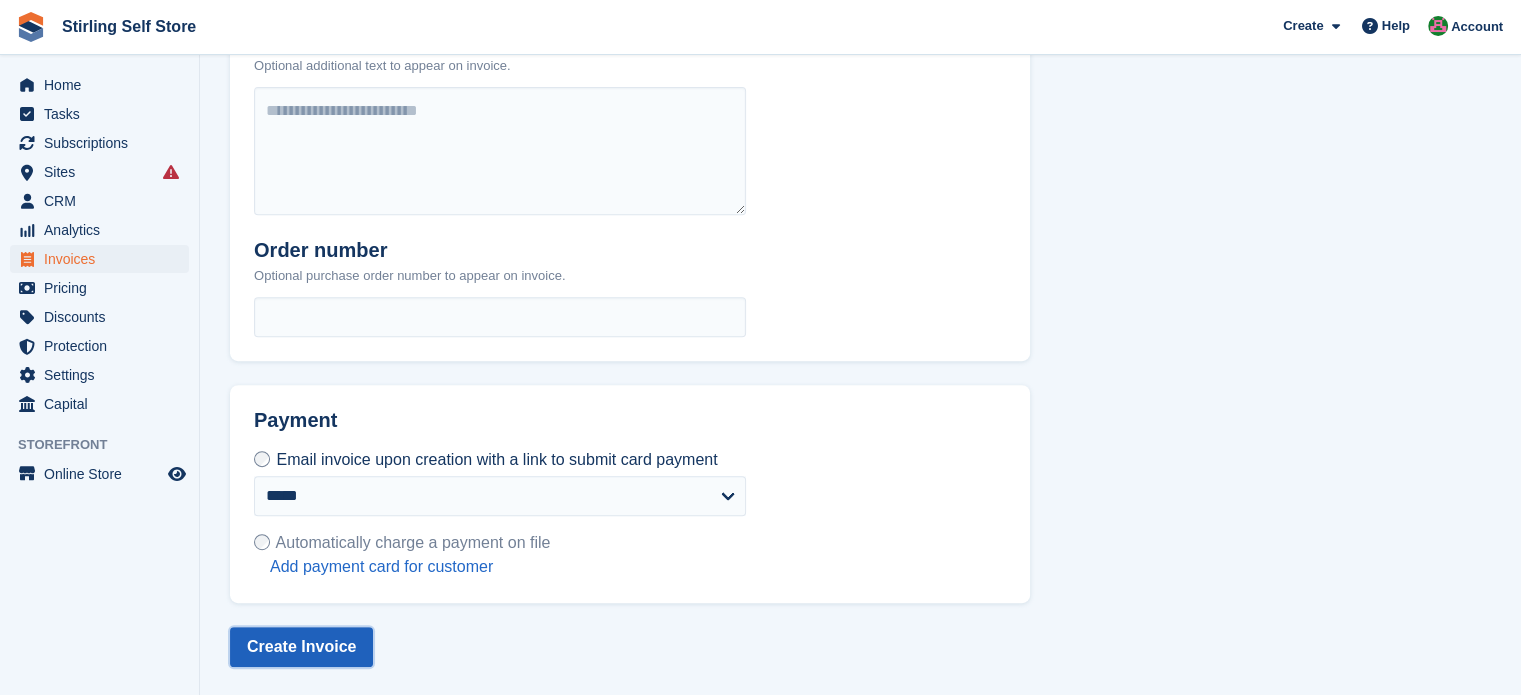click on "Create Invoice" at bounding box center [301, 647] 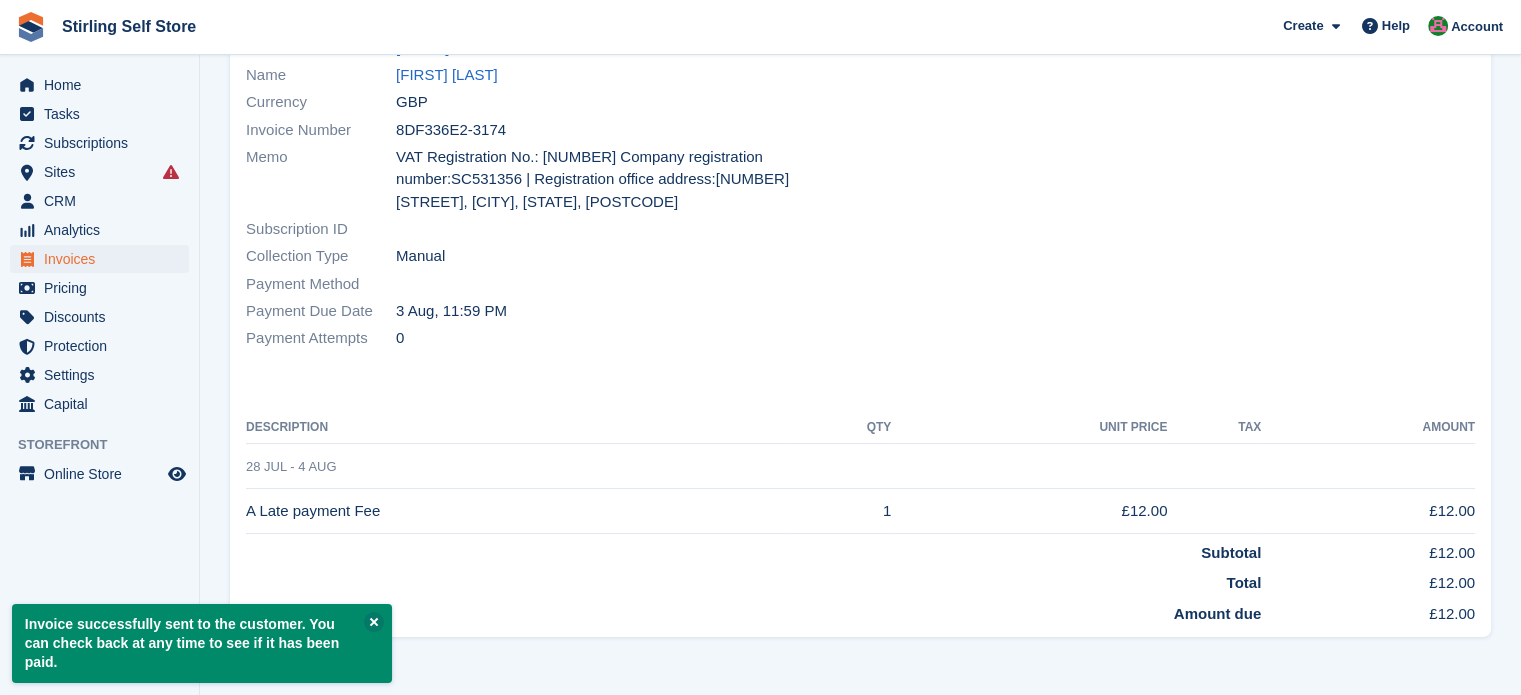scroll, scrollTop: 0, scrollLeft: 0, axis: both 